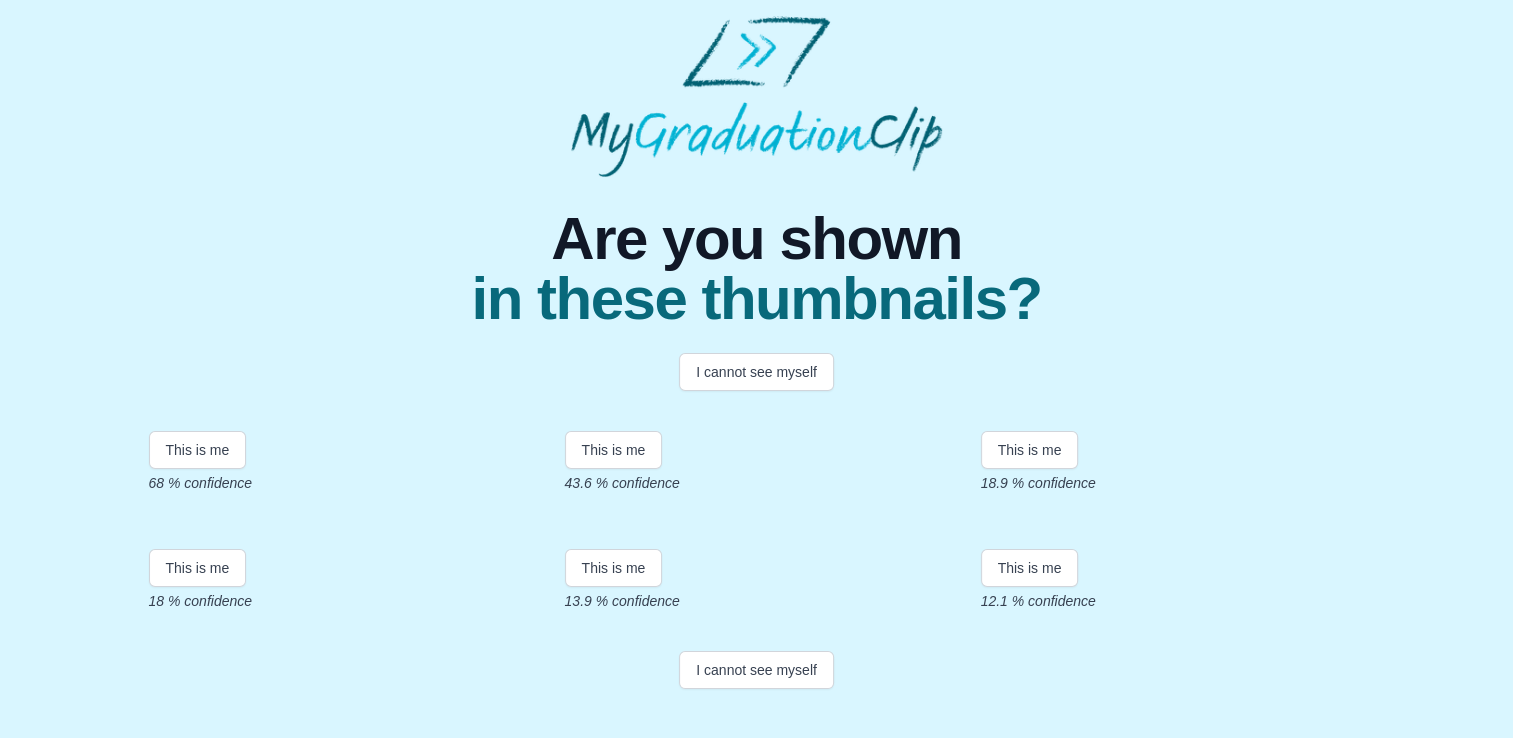 scroll, scrollTop: 404, scrollLeft: 0, axis: vertical 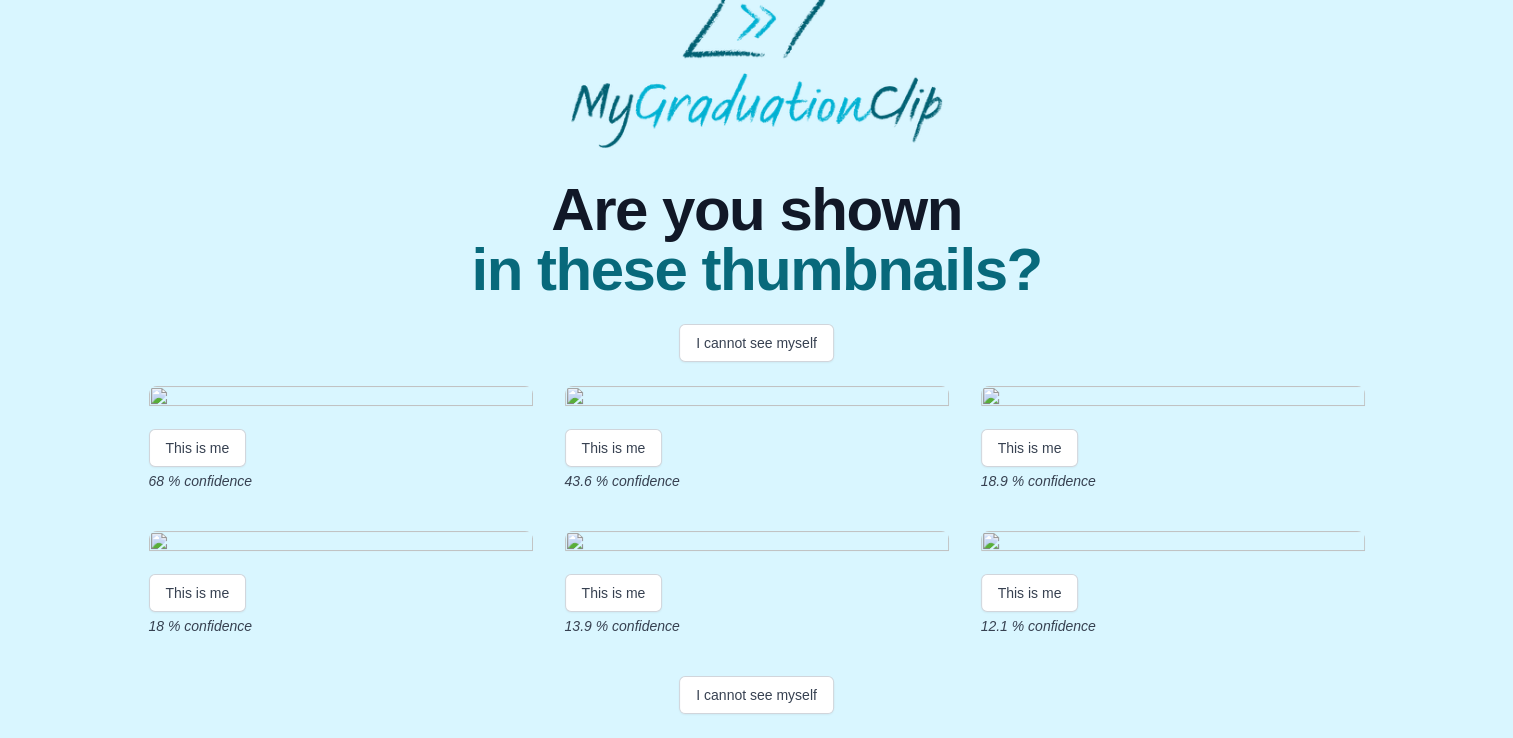 click at bounding box center [341, 399] 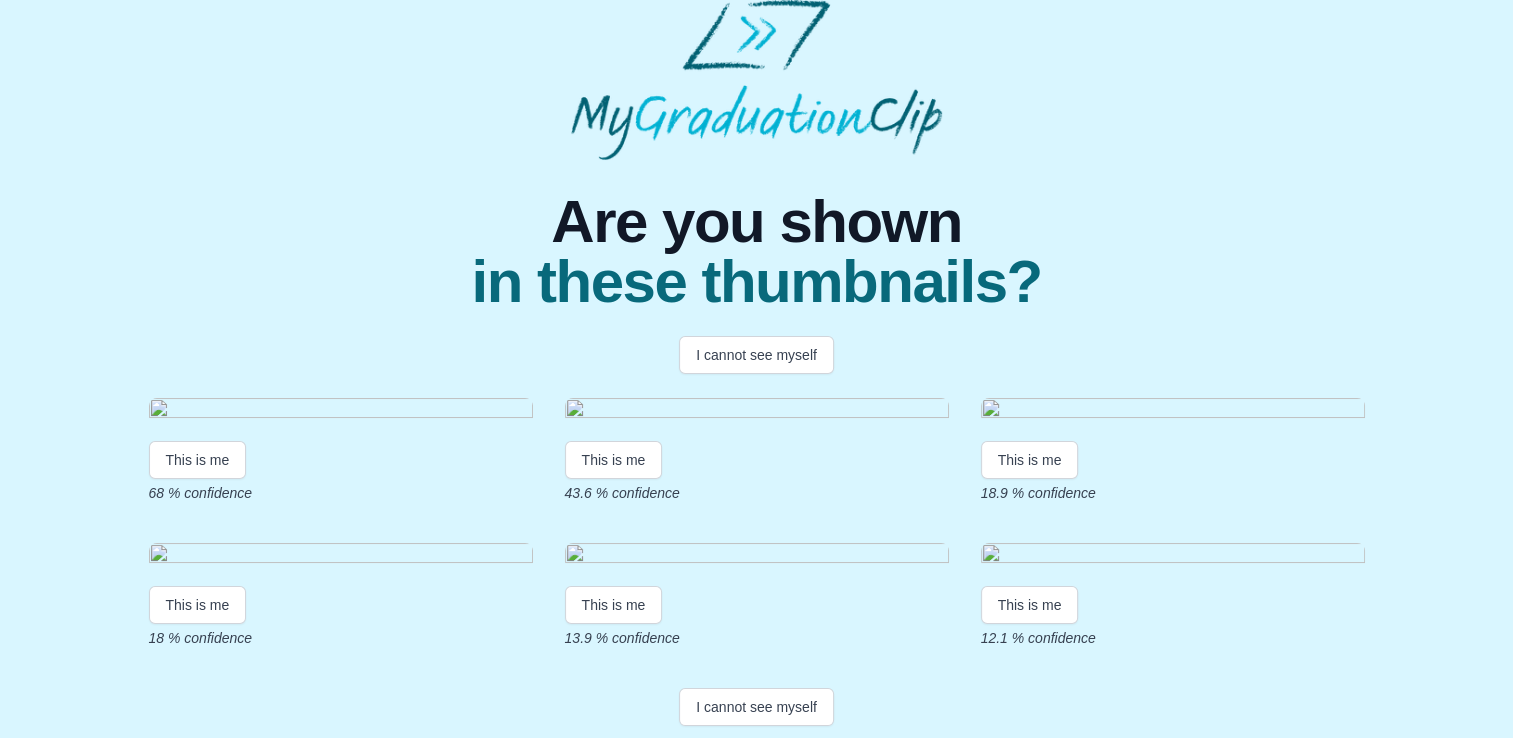 scroll, scrollTop: 4, scrollLeft: 0, axis: vertical 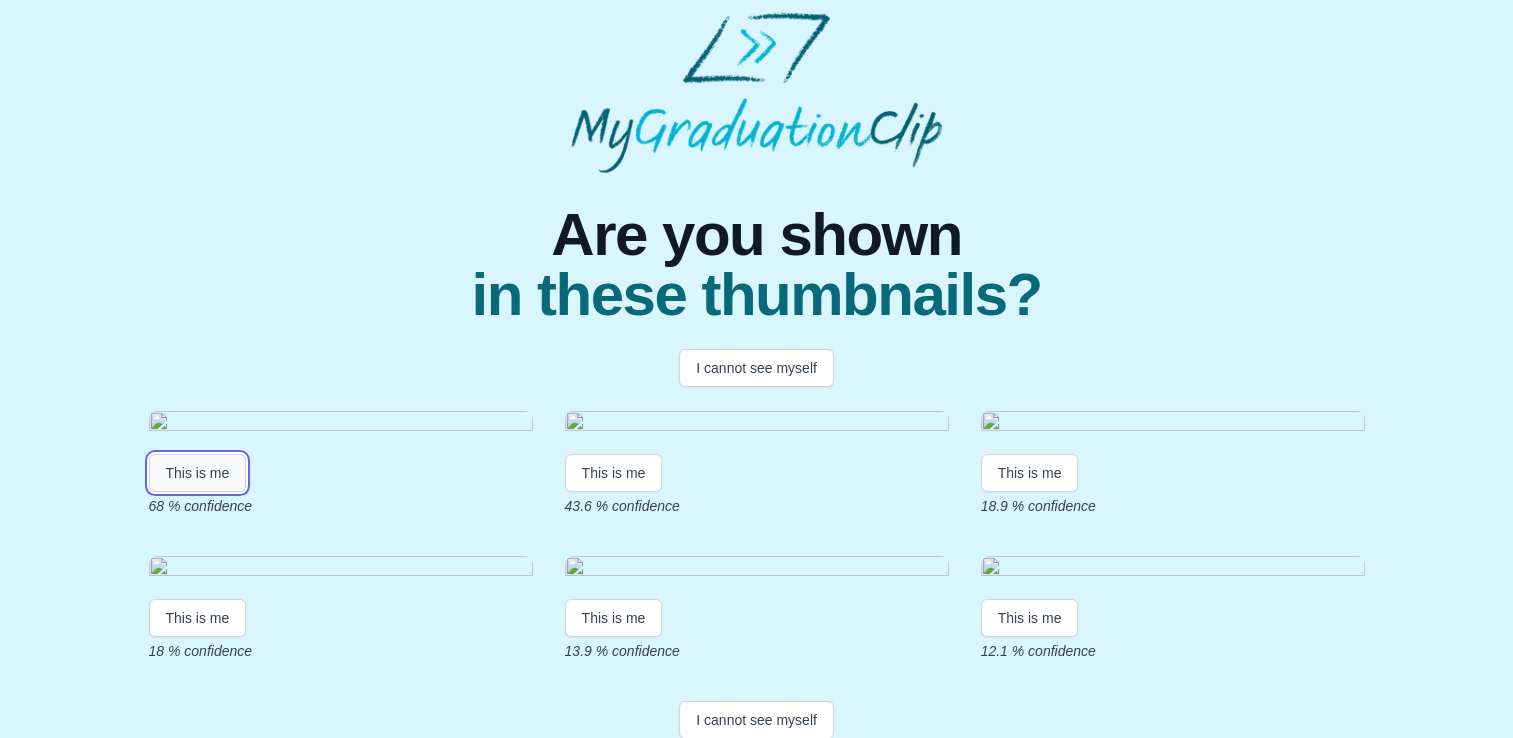 click on "This is me" at bounding box center [198, 473] 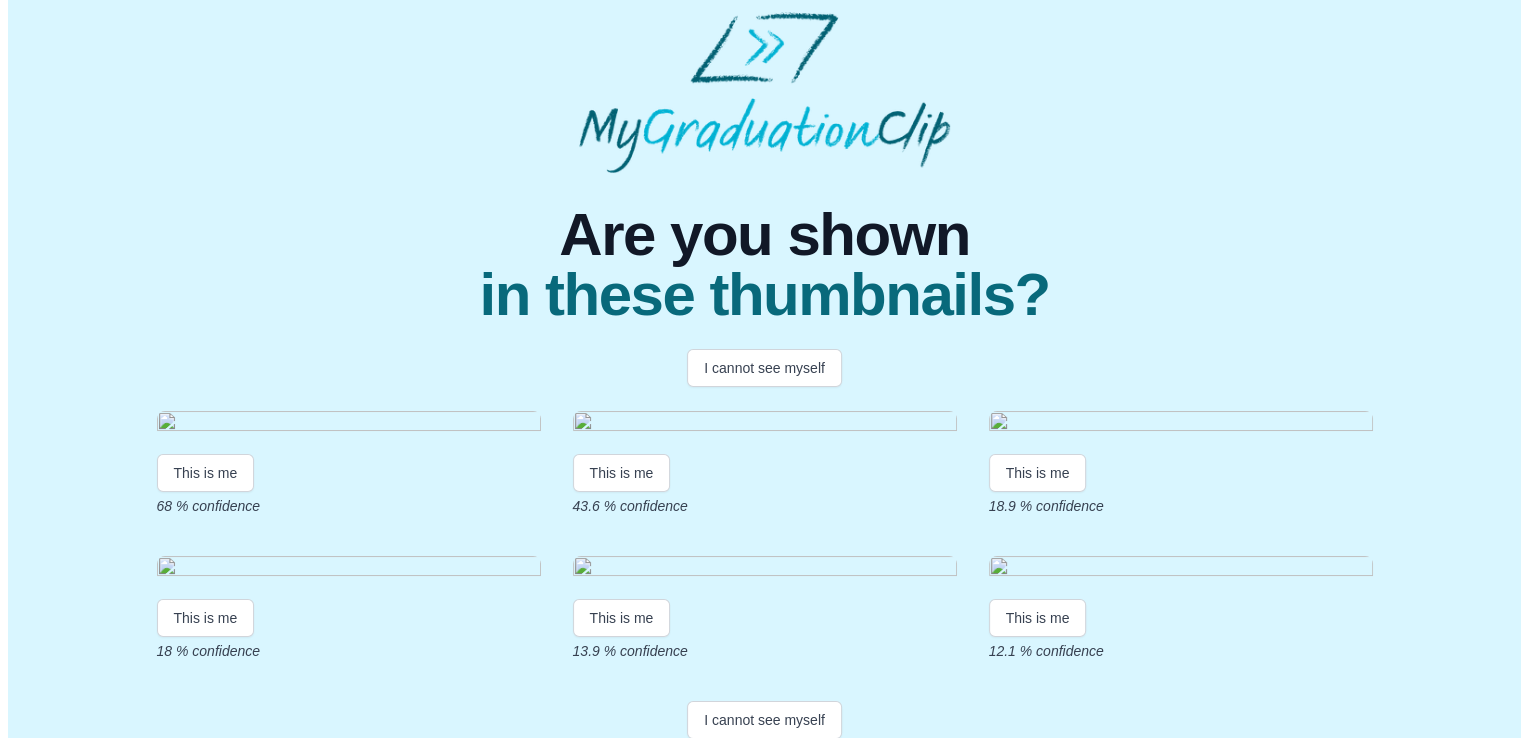 scroll, scrollTop: 0, scrollLeft: 0, axis: both 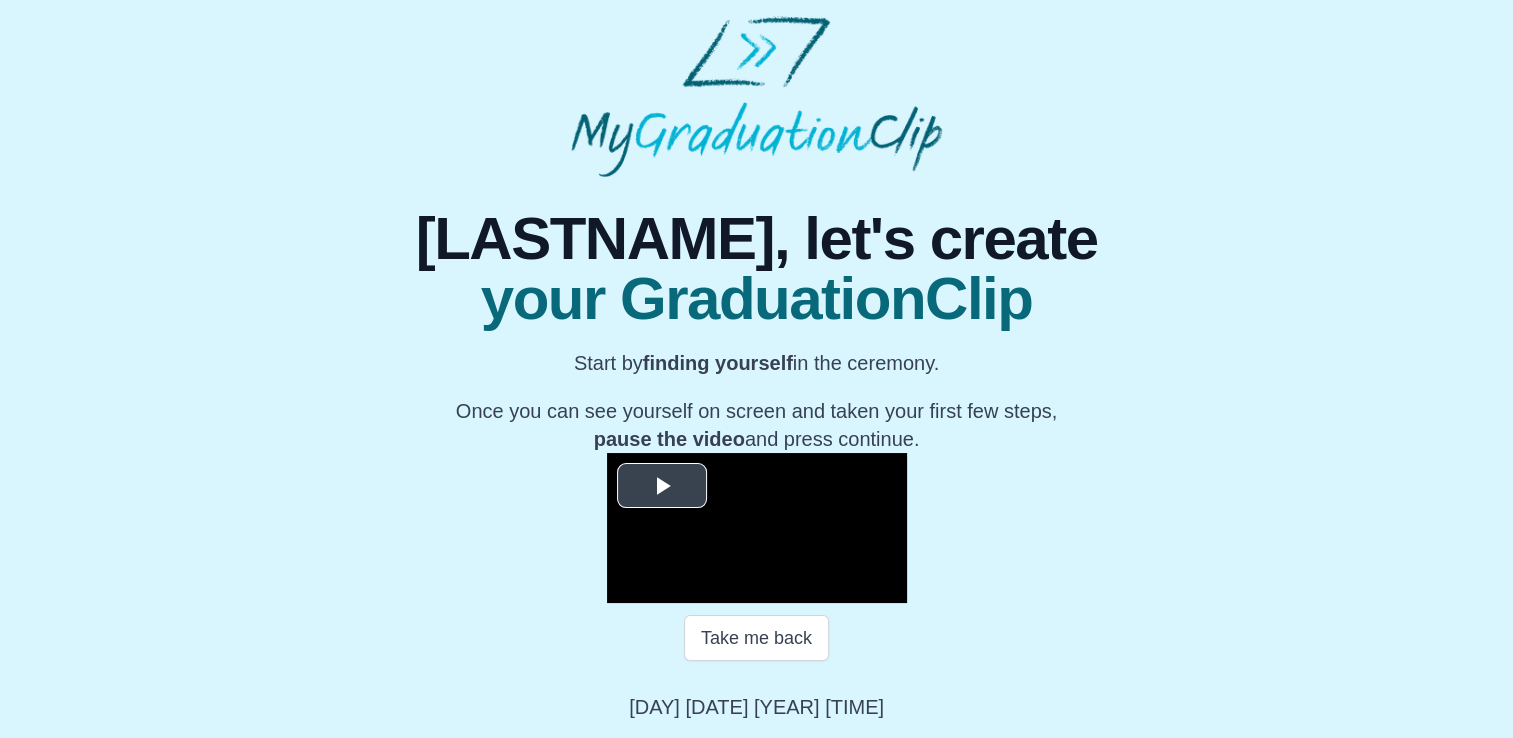 click at bounding box center (662, 486) 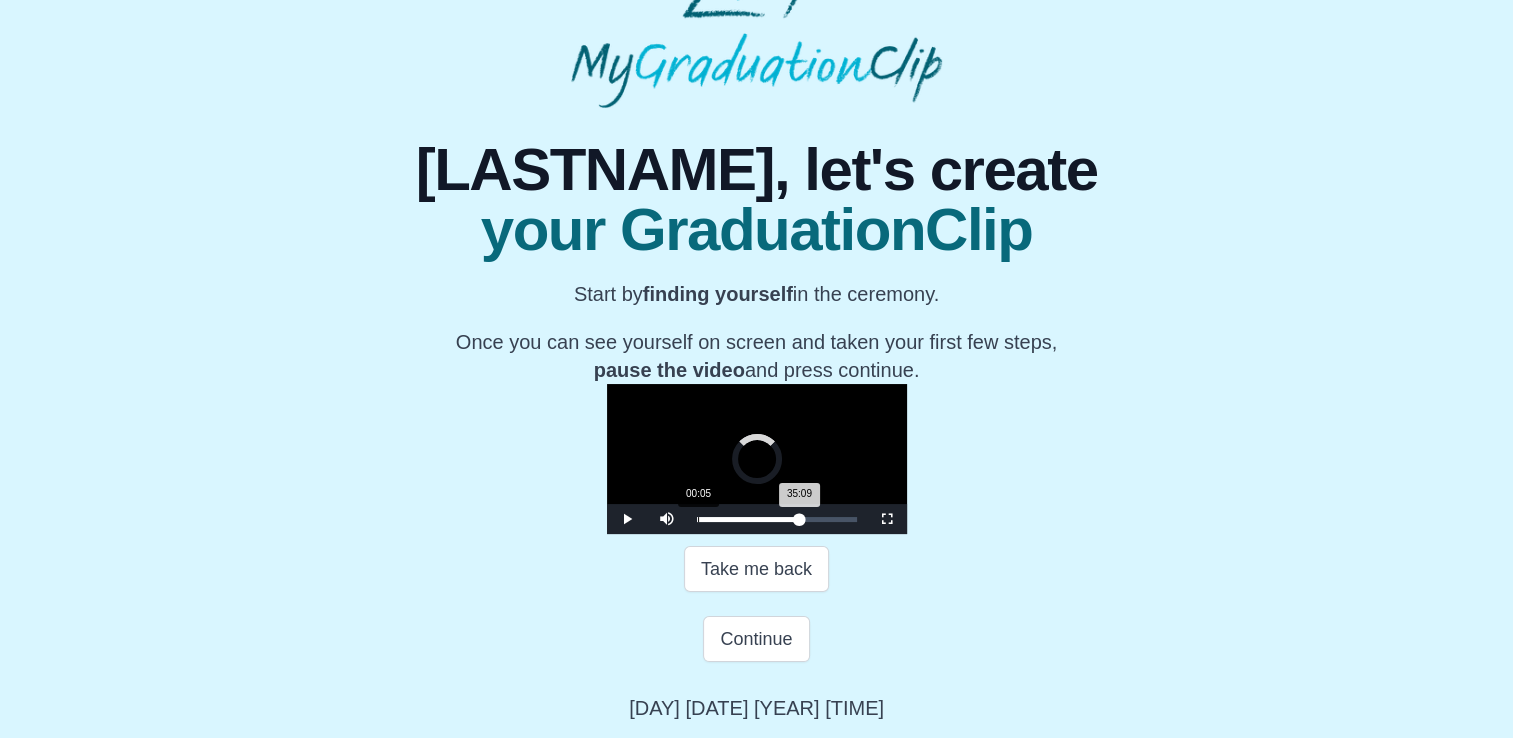 drag, startPoint x: 864, startPoint y: 588, endPoint x: 469, endPoint y: 587, distance: 395.00125 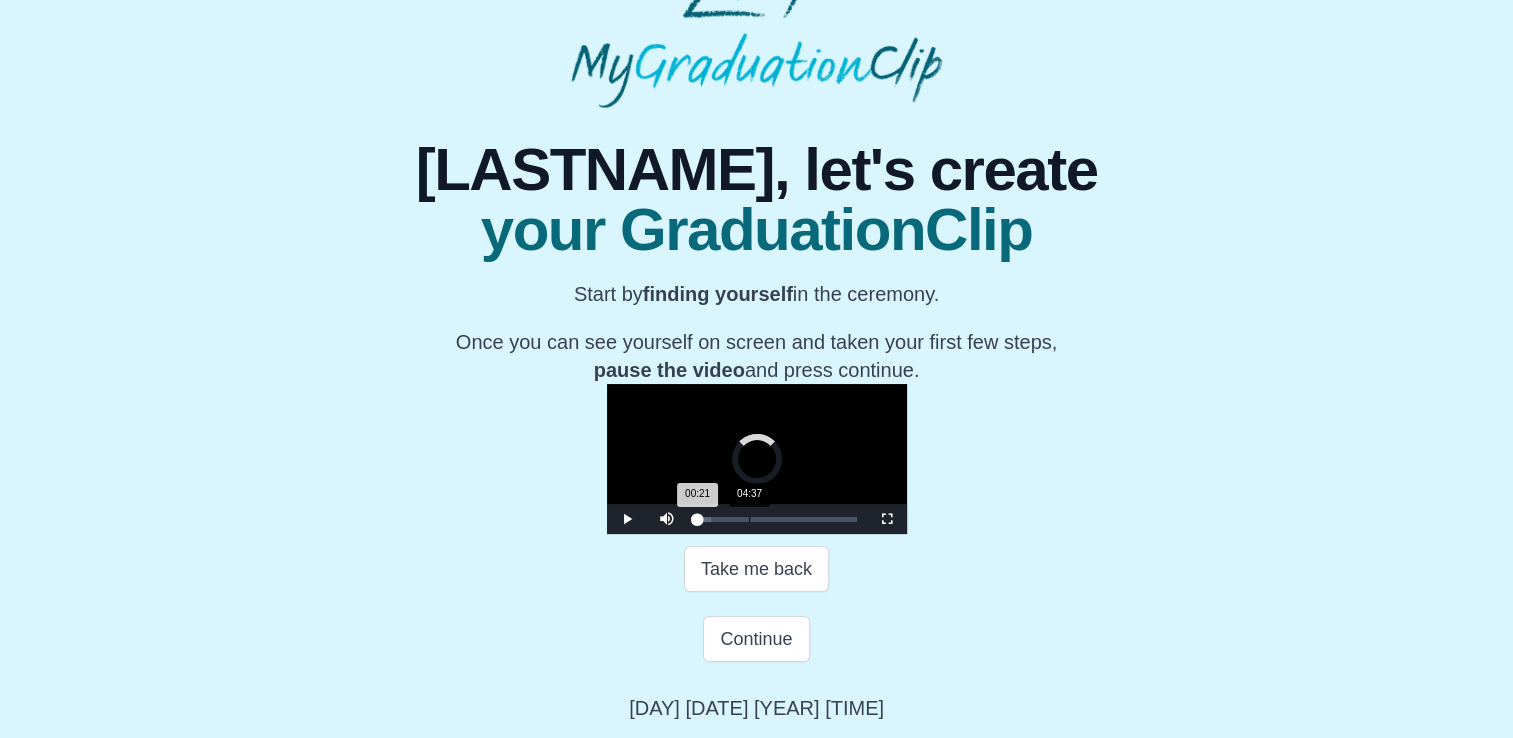drag, startPoint x: 472, startPoint y: 586, endPoint x: 520, endPoint y: 593, distance: 48.507732 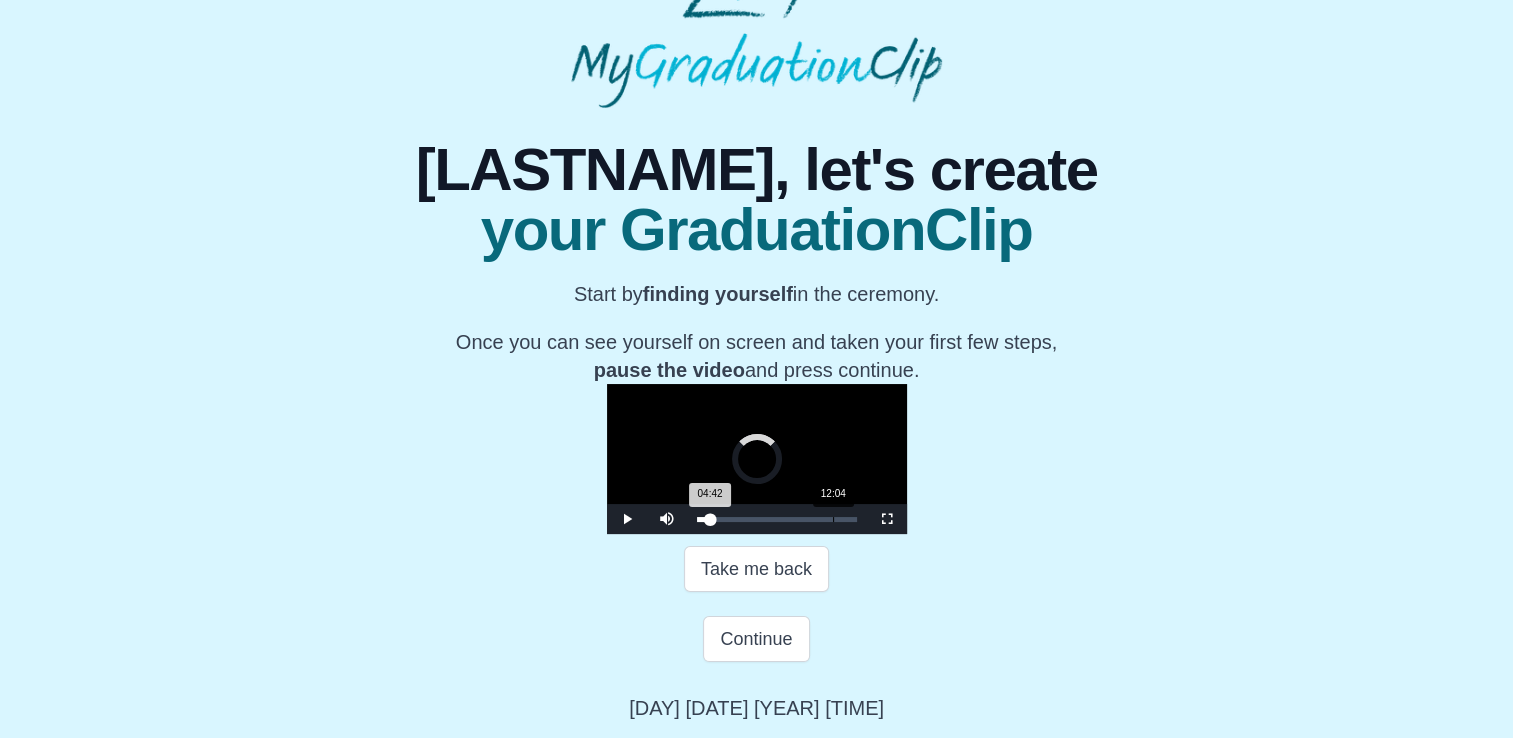 drag, startPoint x: 520, startPoint y: 586, endPoint x: 604, endPoint y: 586, distance: 84 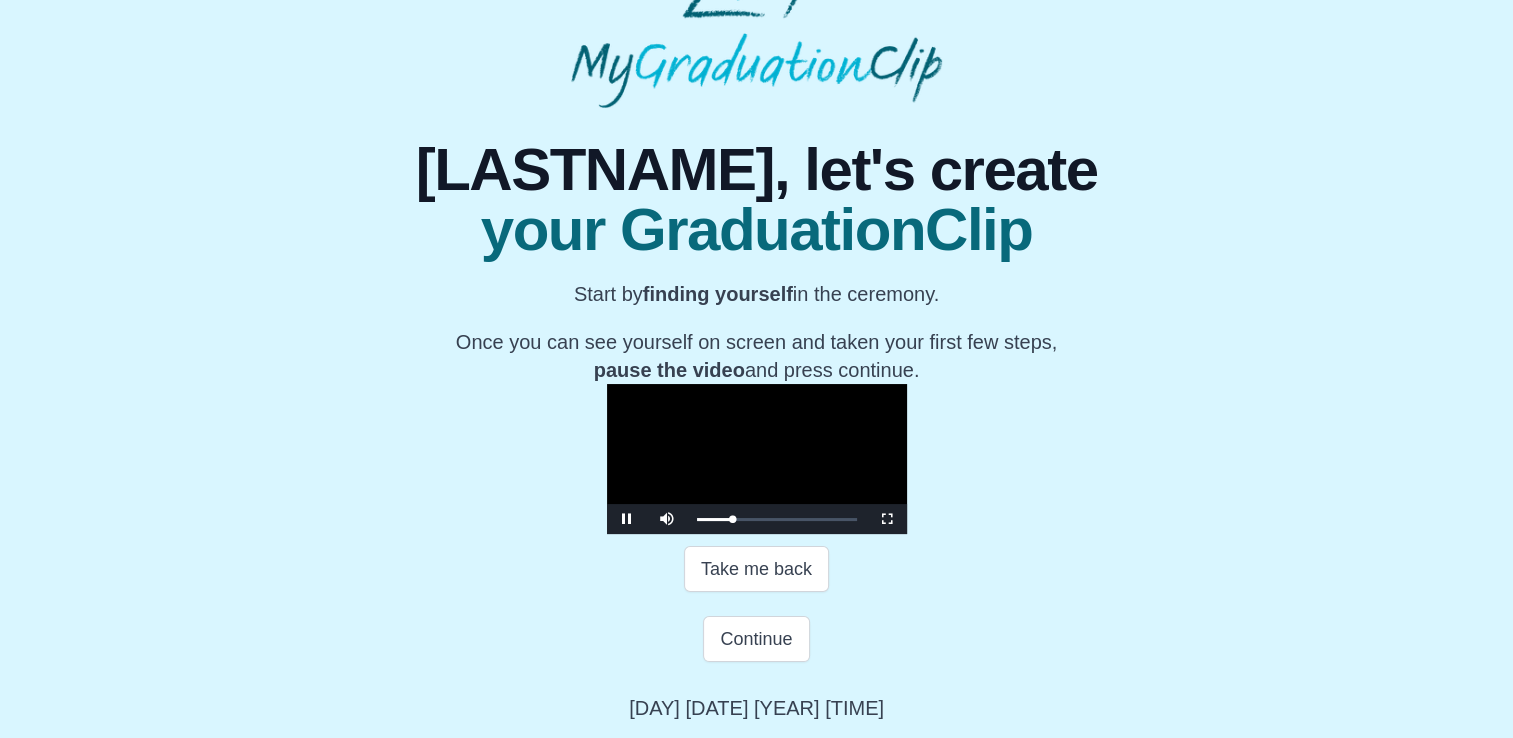 scroll, scrollTop: 404, scrollLeft: 0, axis: vertical 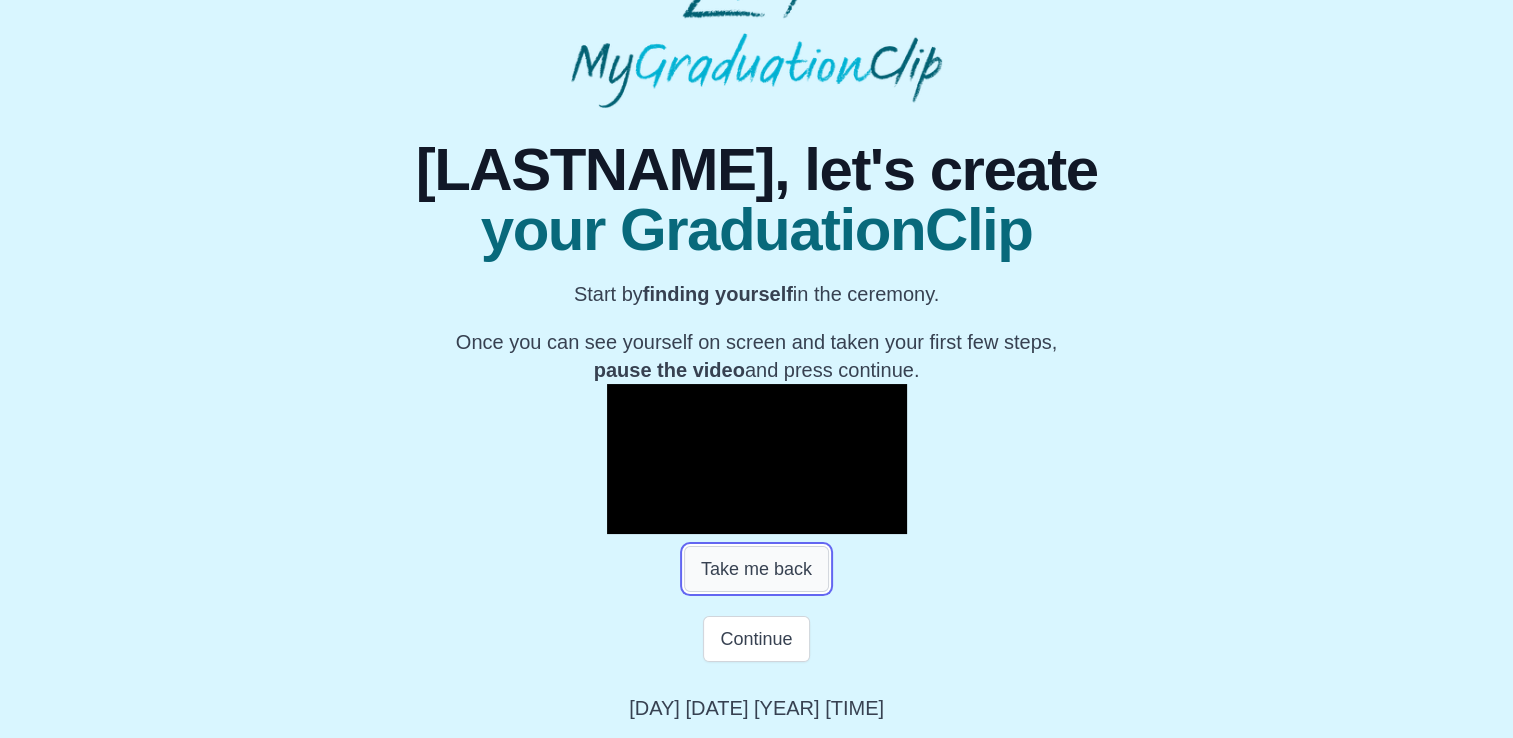 click on "Take me back" at bounding box center (756, 569) 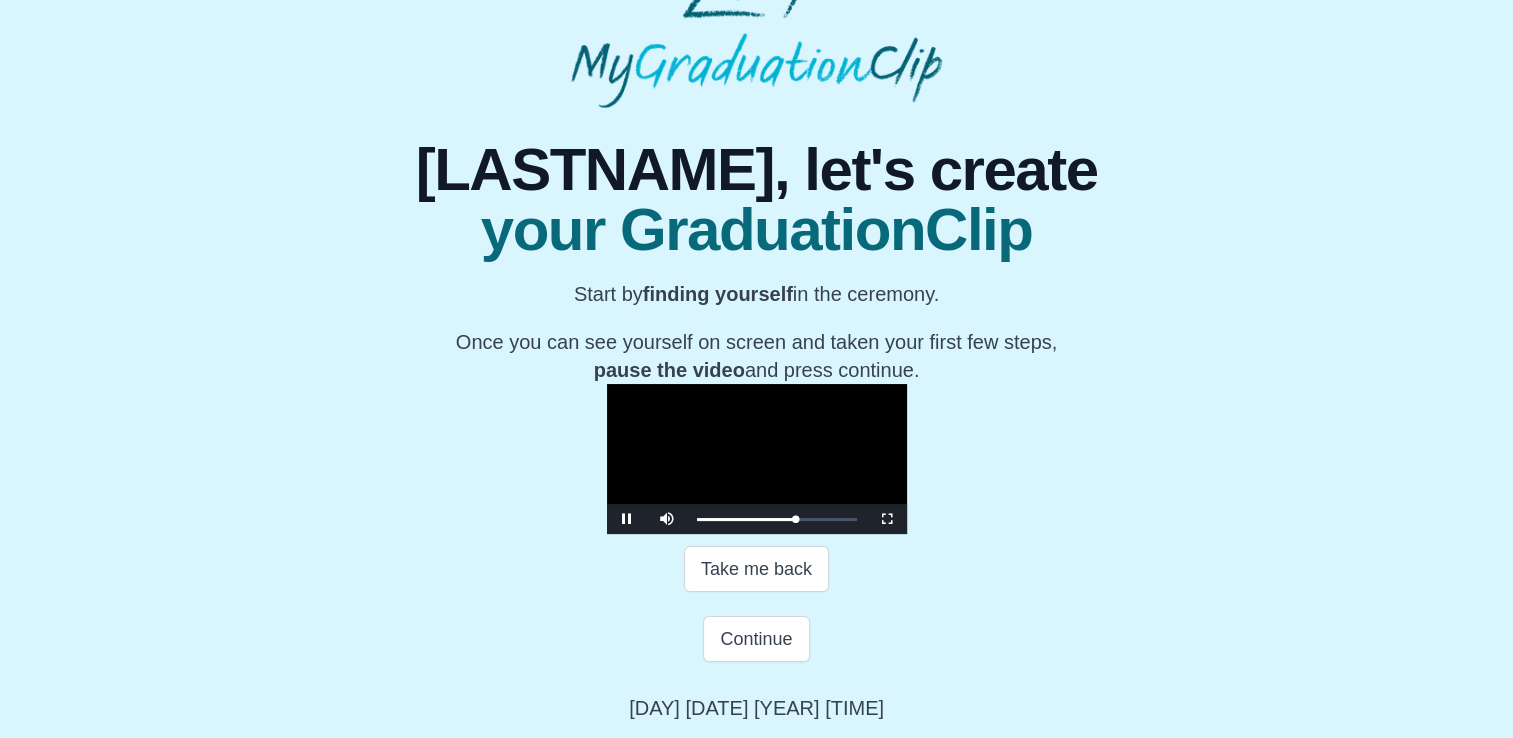 click at bounding box center (757, 459) 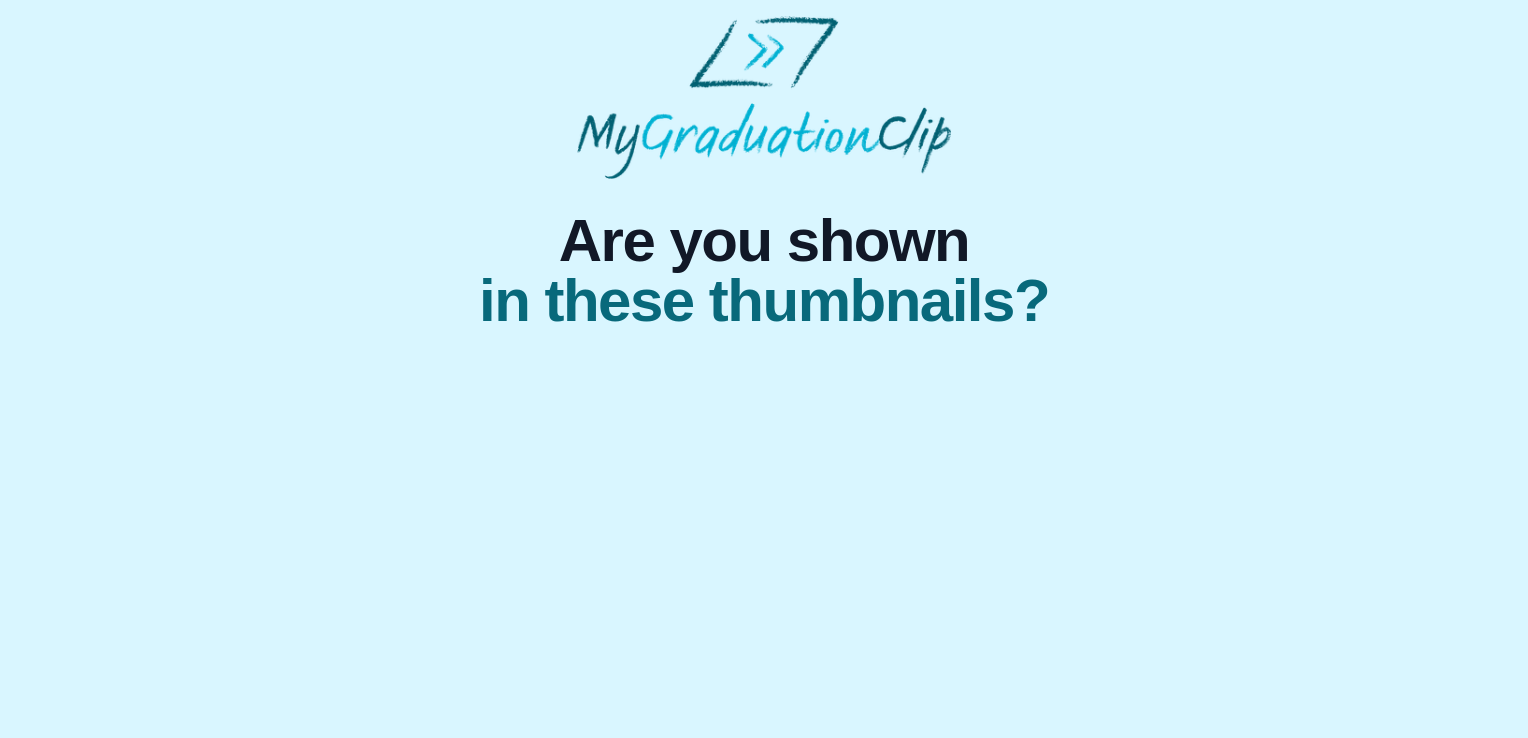 scroll, scrollTop: 0, scrollLeft: 0, axis: both 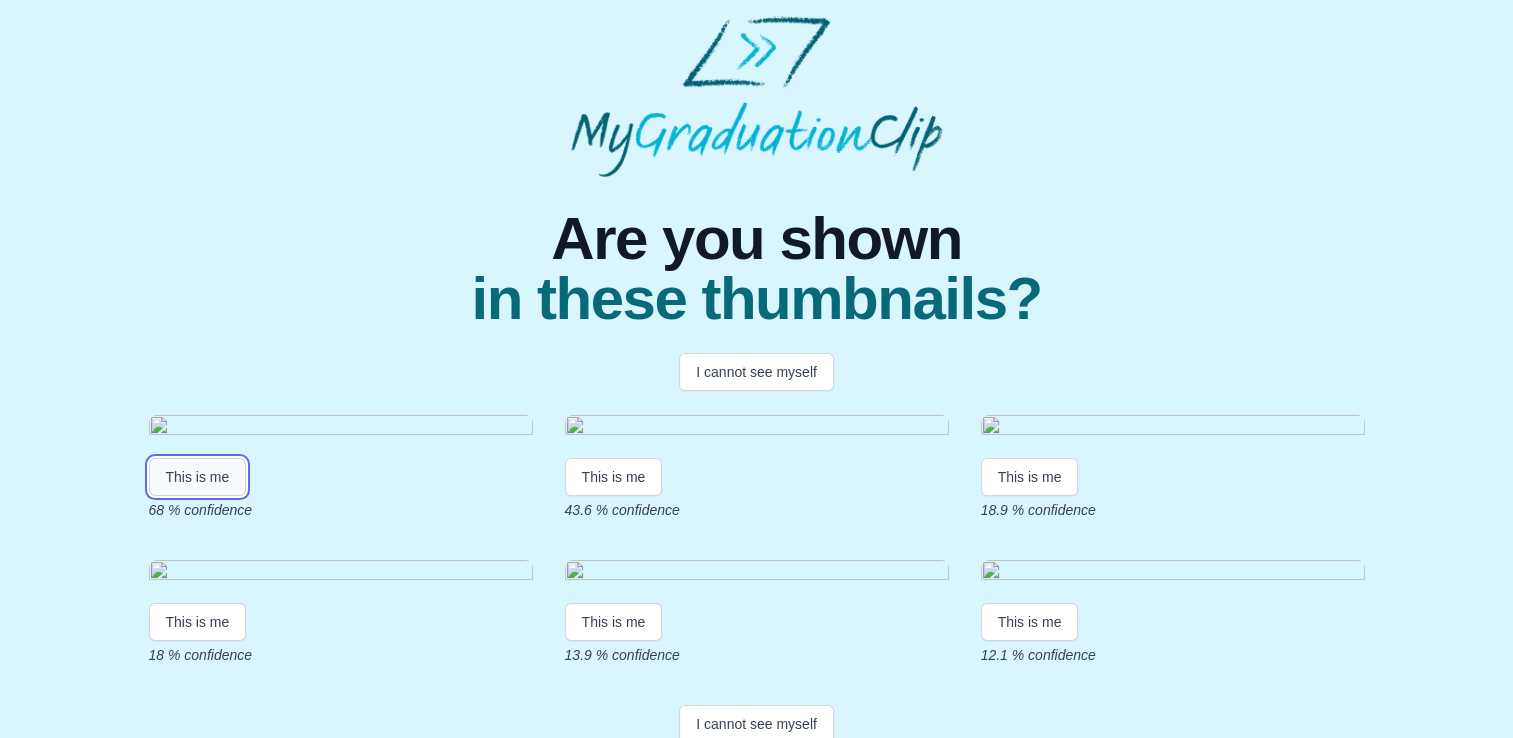 click on "This is me" at bounding box center (198, 477) 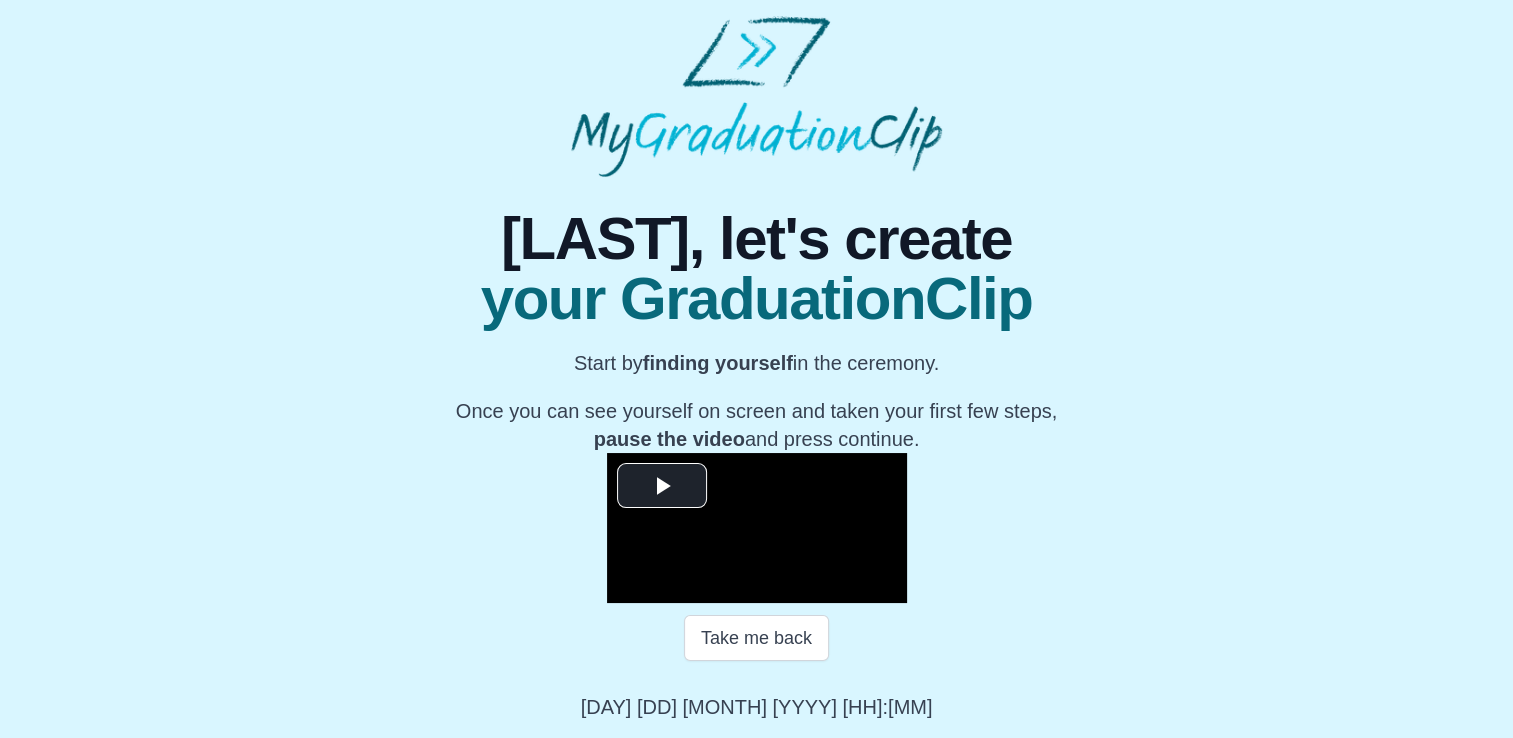 scroll, scrollTop: 334, scrollLeft: 0, axis: vertical 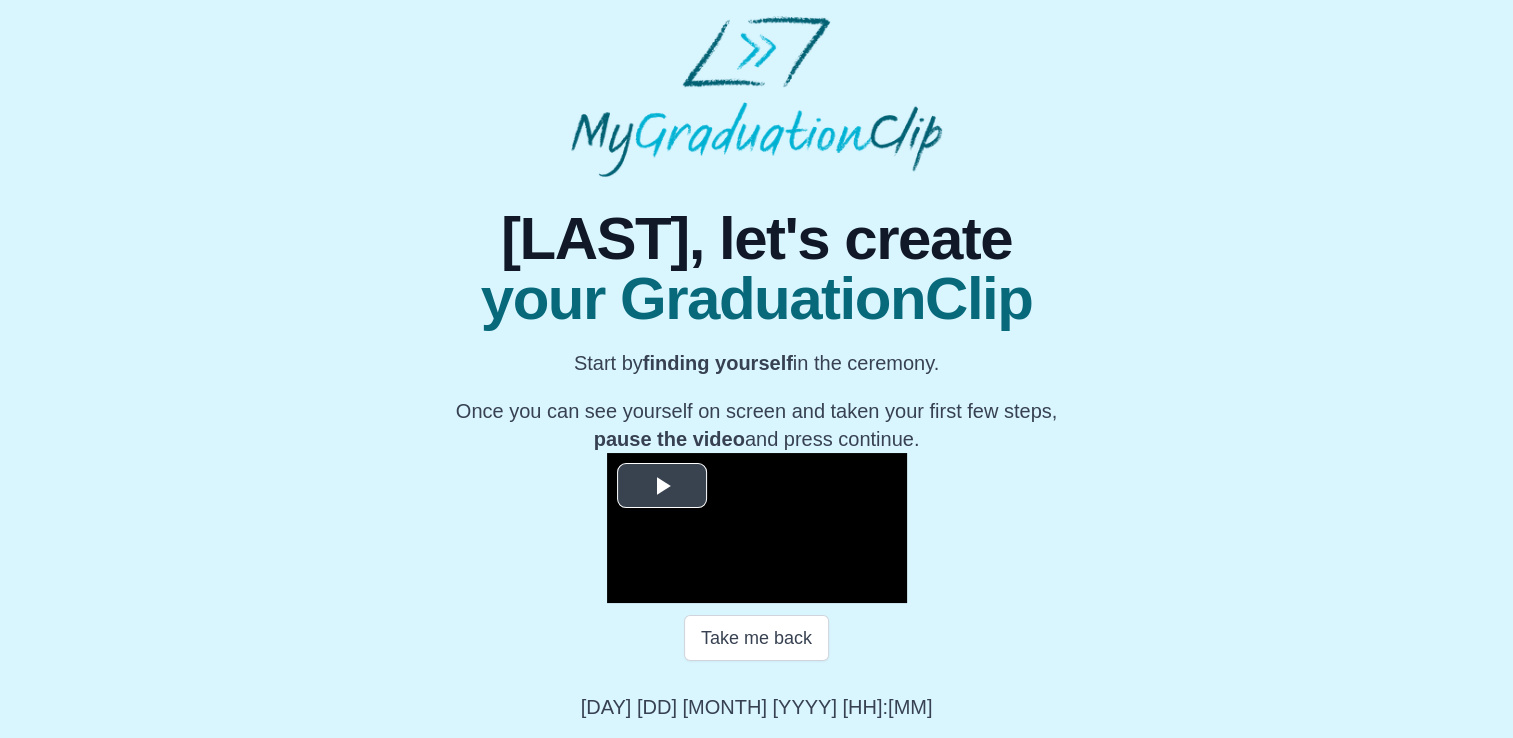 click at bounding box center [662, 486] 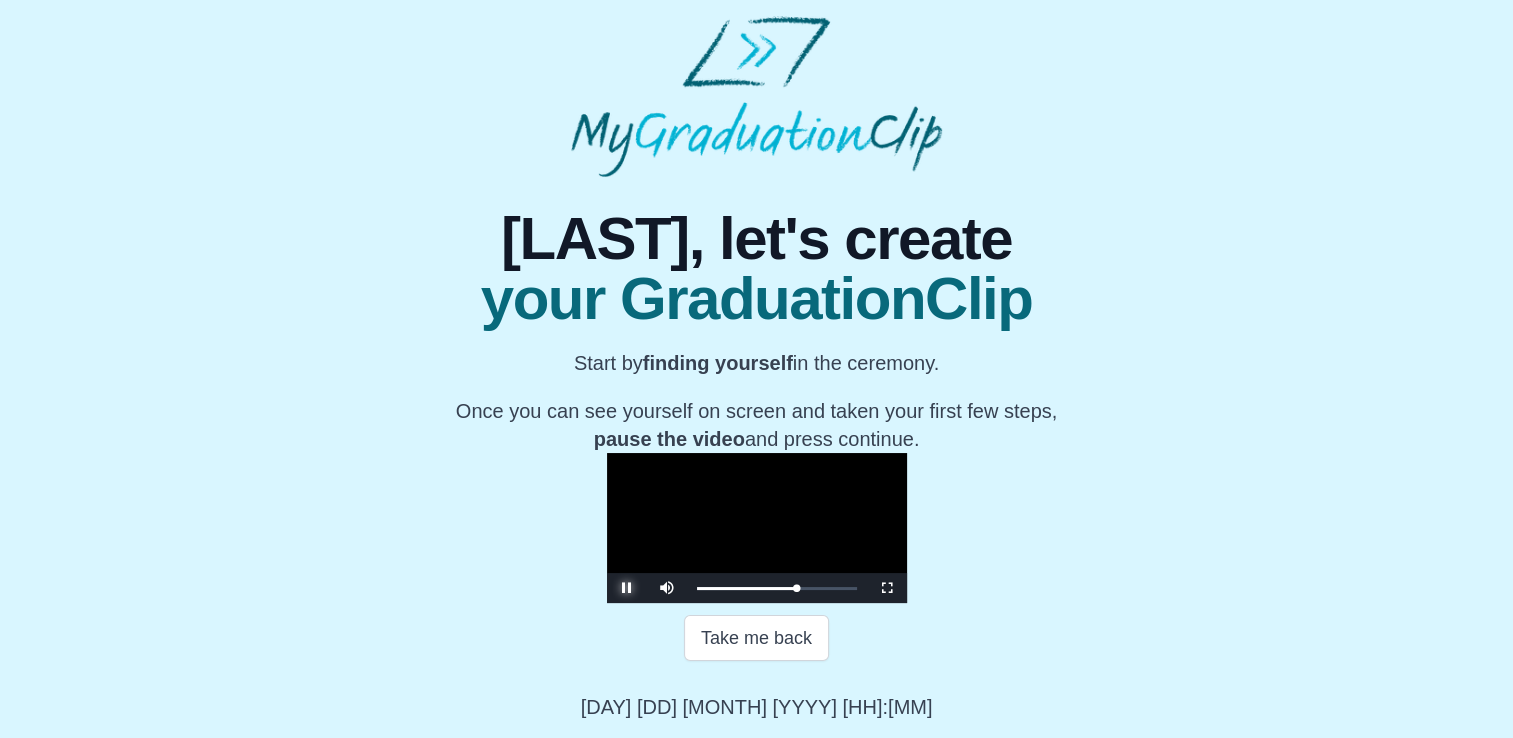 click at bounding box center (627, 588) 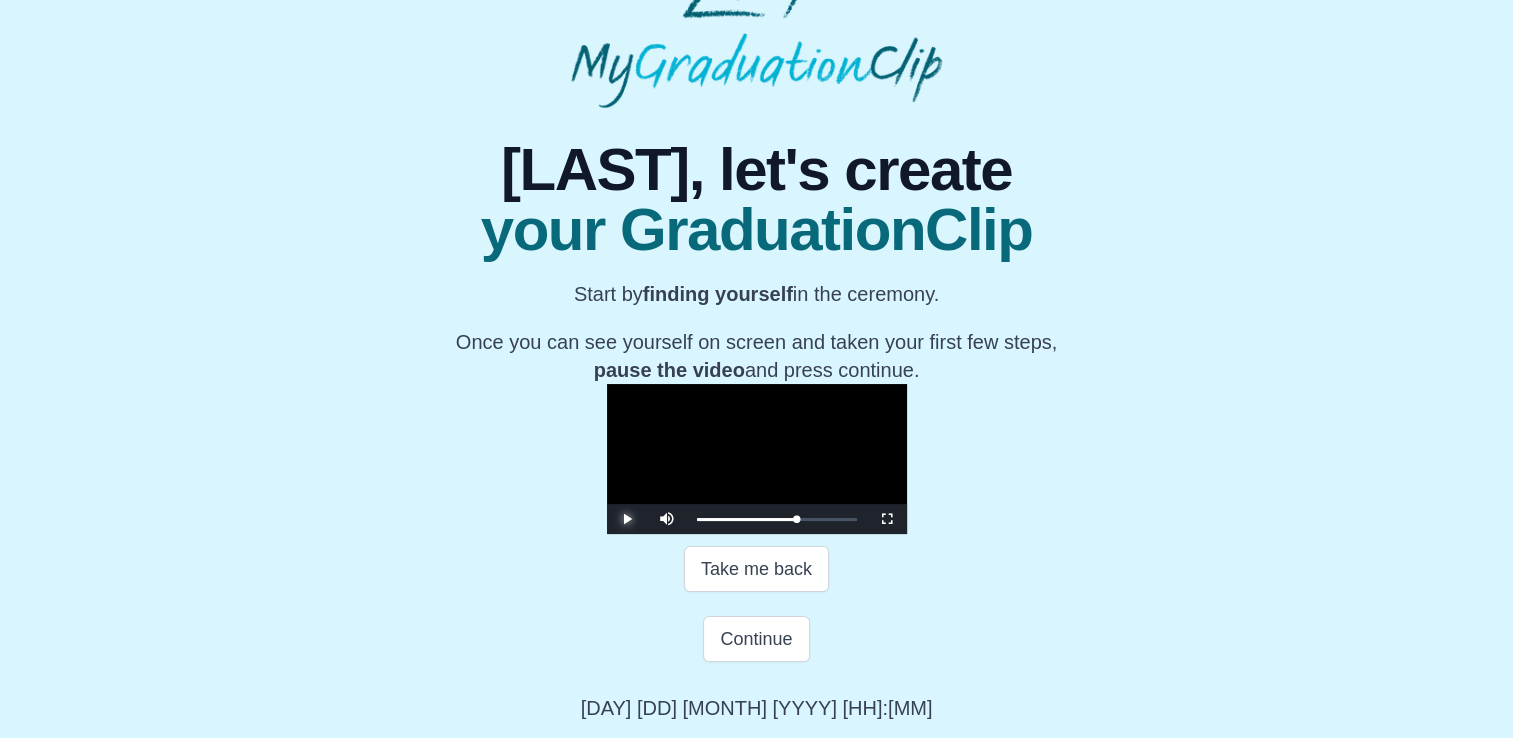scroll, scrollTop: 404, scrollLeft: 0, axis: vertical 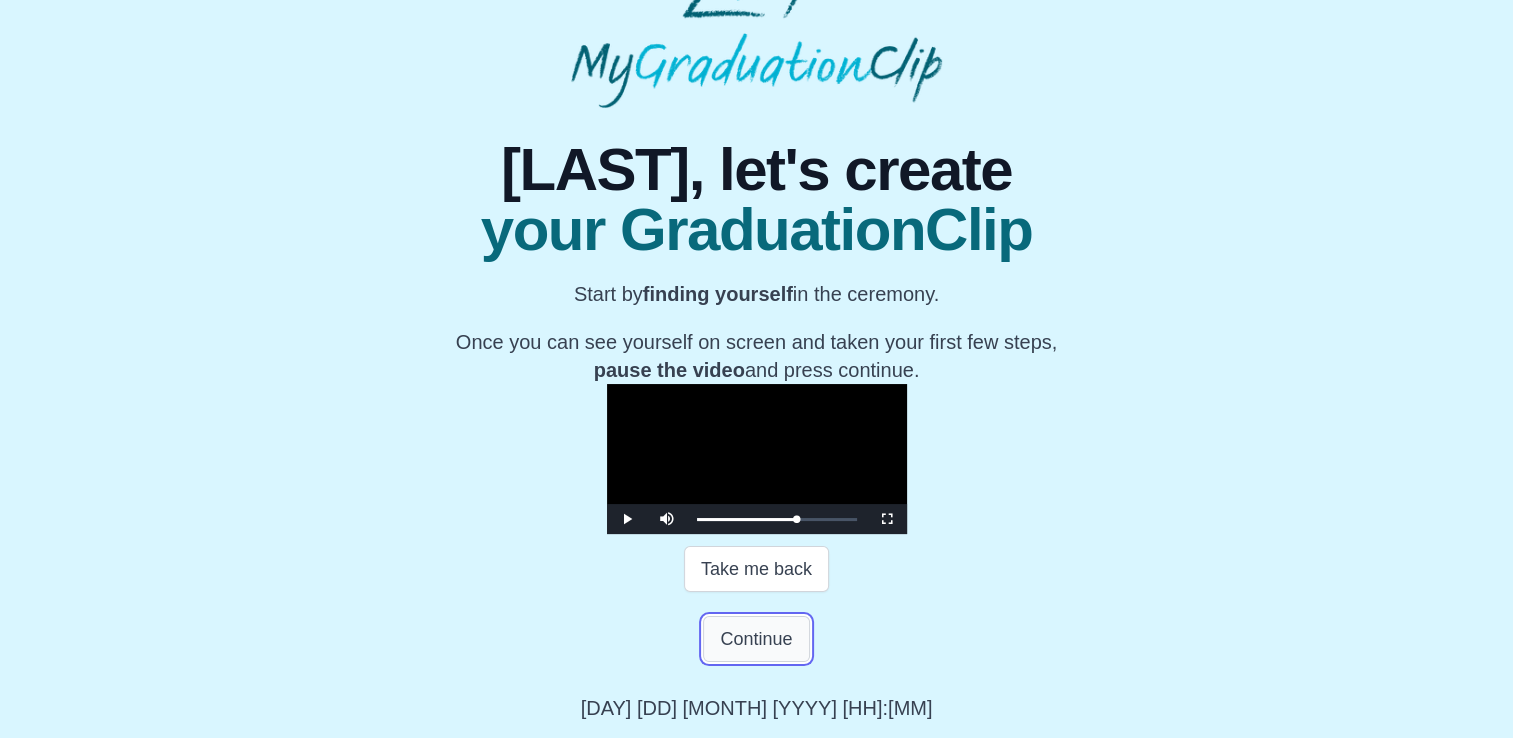 click on "Continue" at bounding box center [756, 639] 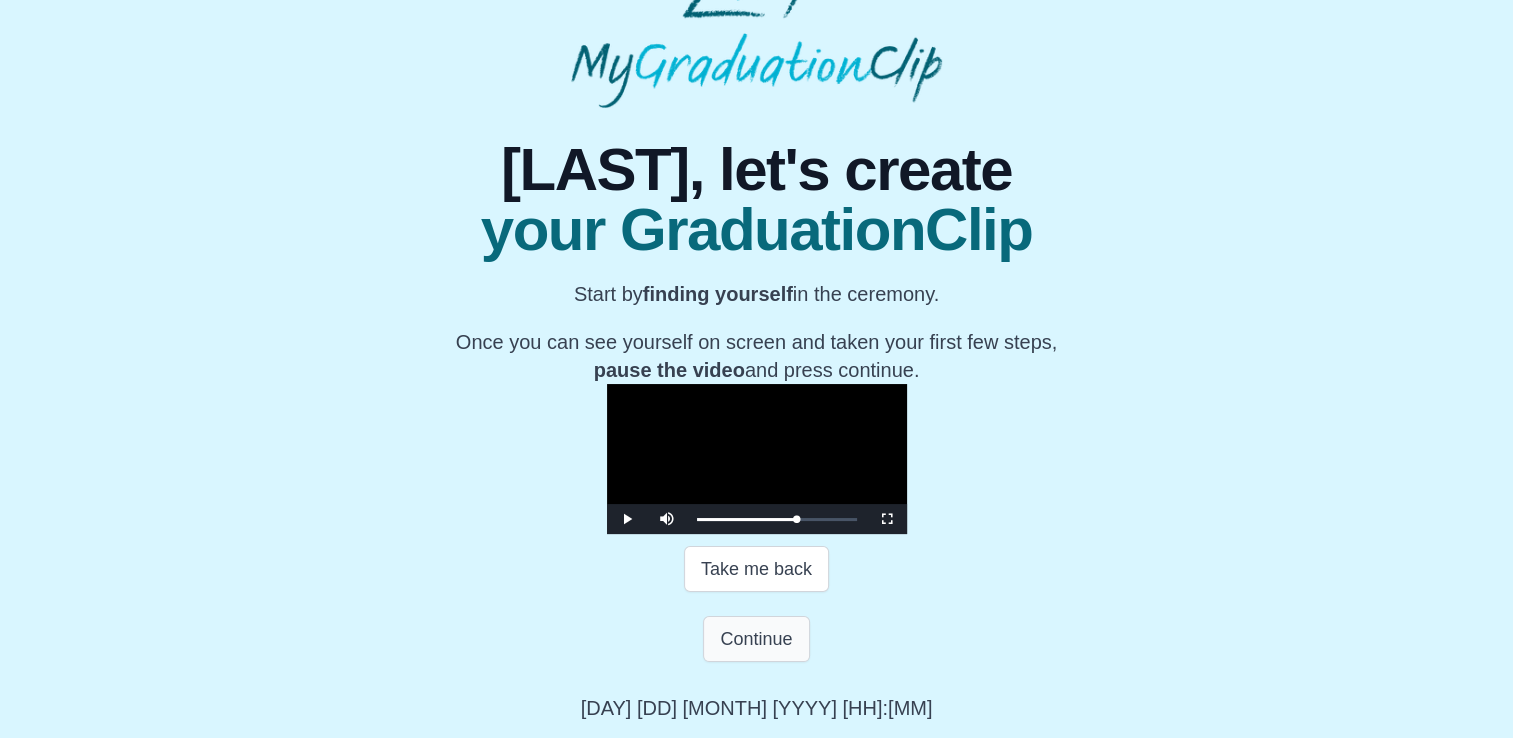 scroll, scrollTop: 0, scrollLeft: 0, axis: both 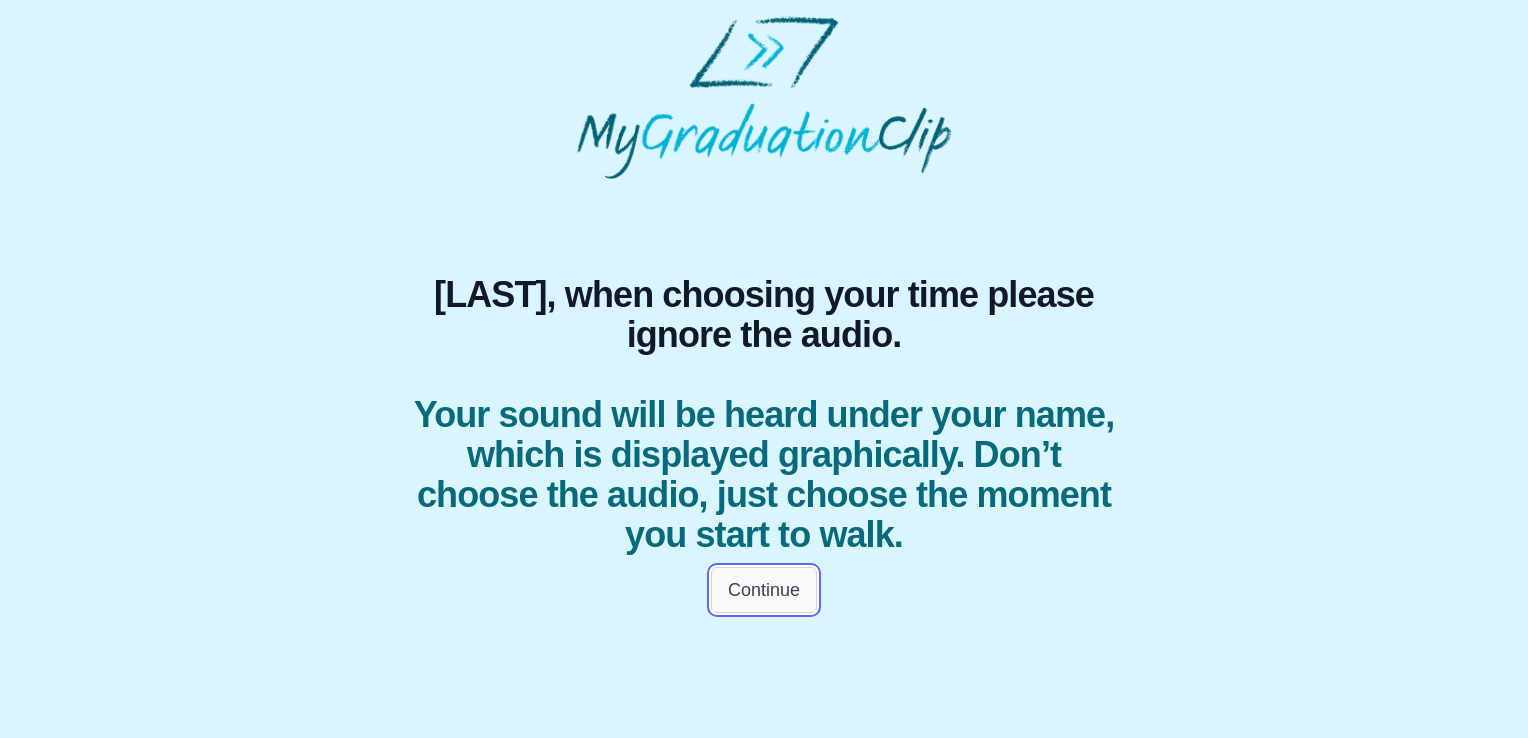 click on "Continue" at bounding box center (764, 590) 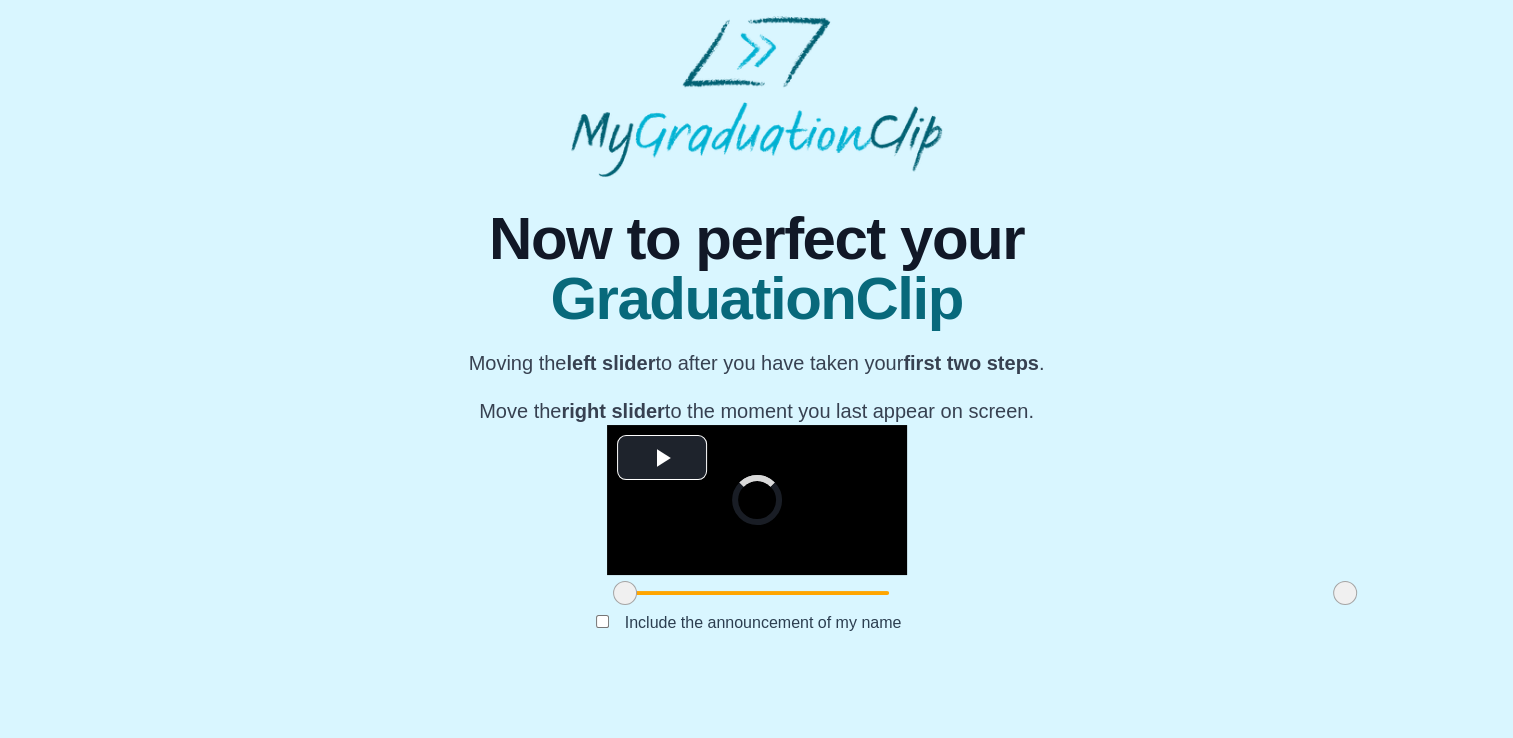 scroll, scrollTop: 226, scrollLeft: 0, axis: vertical 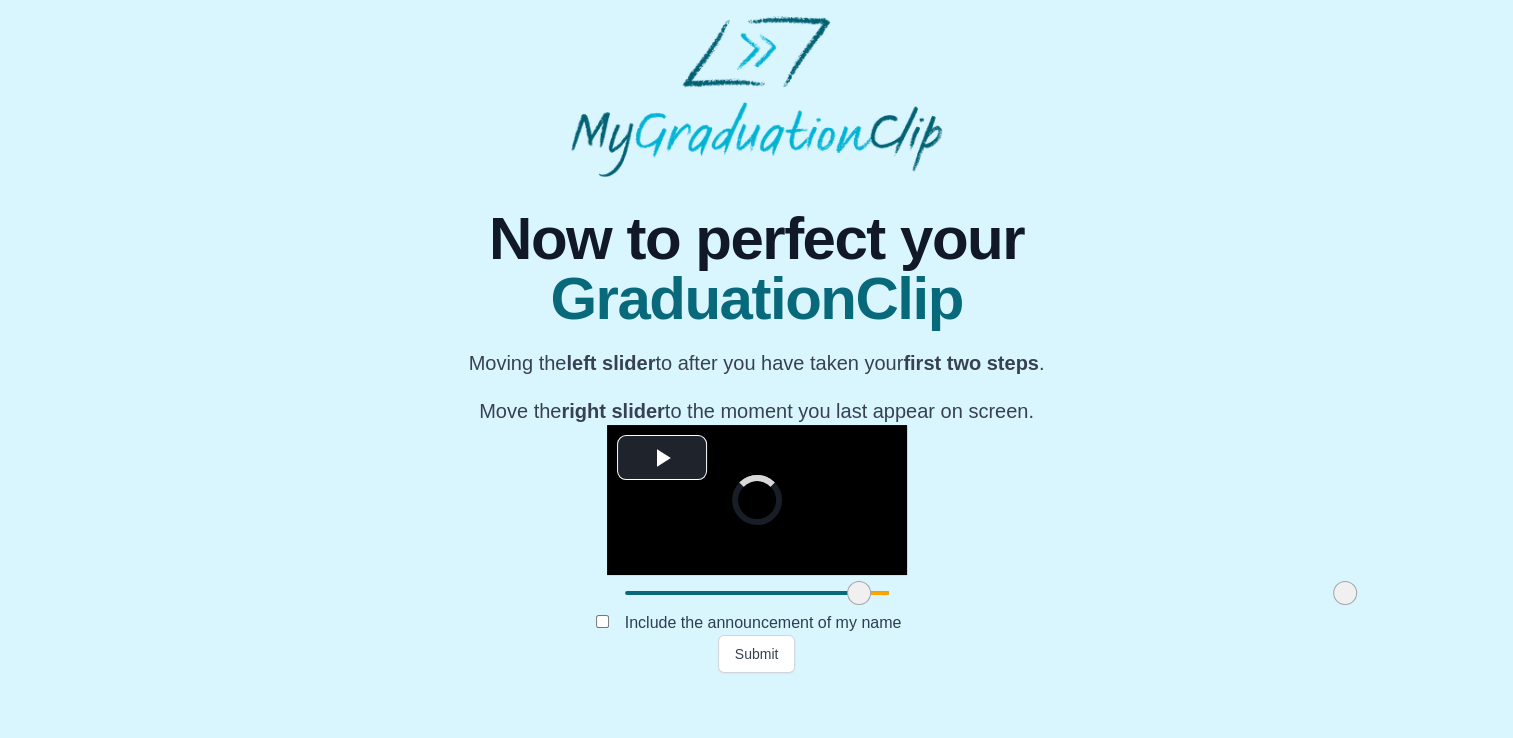 drag, startPoint x: 393, startPoint y: 640, endPoint x: 627, endPoint y: 645, distance: 234.0534 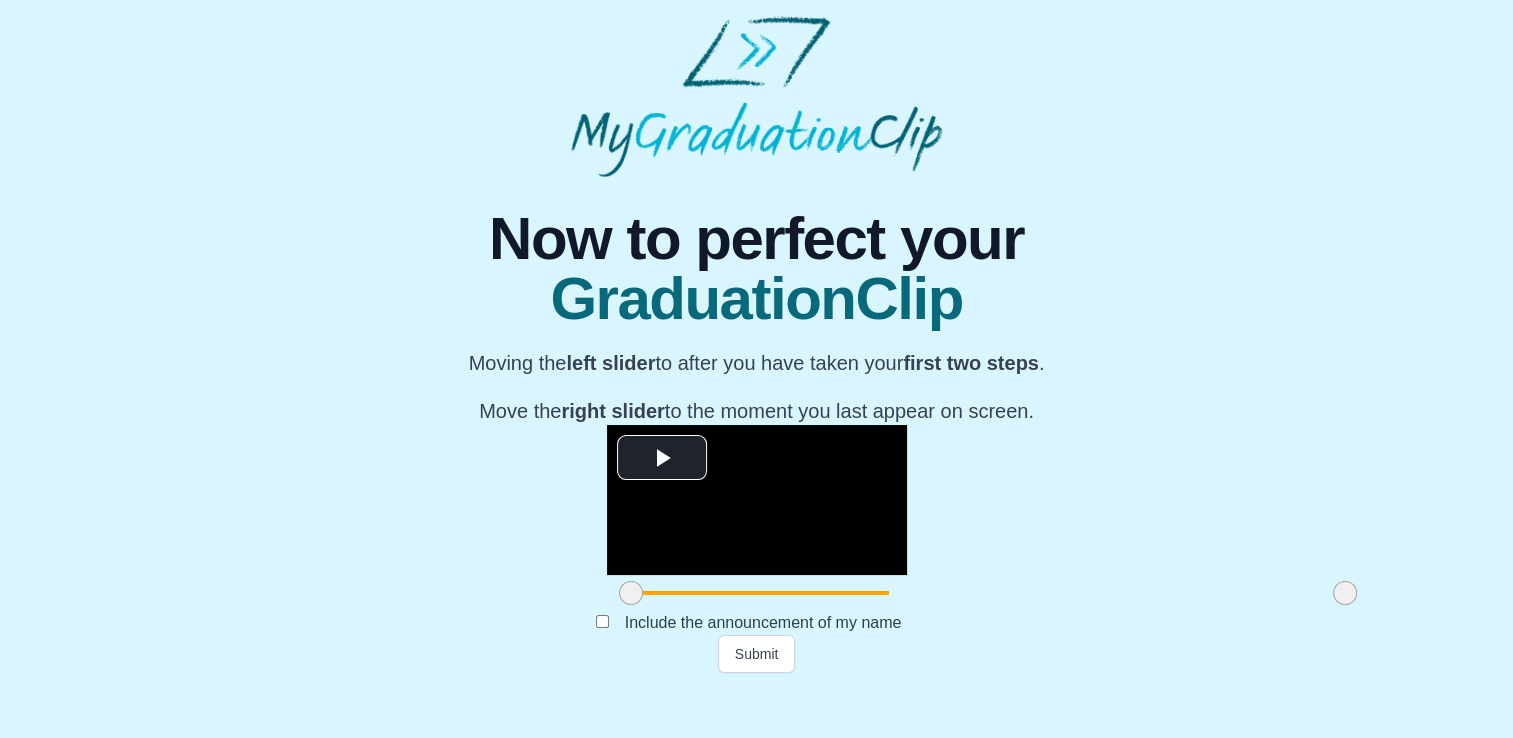 drag, startPoint x: 628, startPoint y: 643, endPoint x: 400, endPoint y: 638, distance: 228.05482 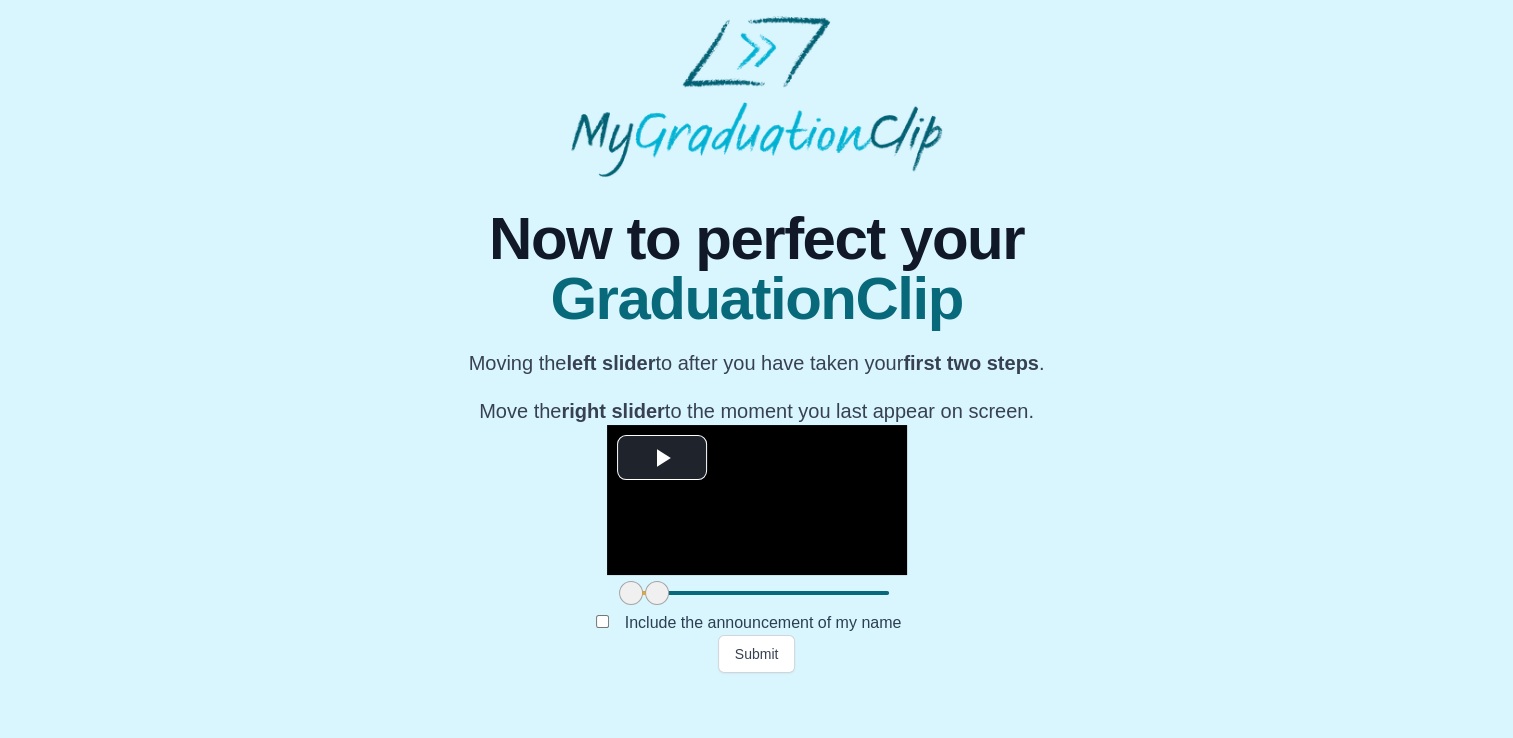 drag, startPoint x: 1116, startPoint y: 639, endPoint x: 348, endPoint y: 630, distance: 768.05273 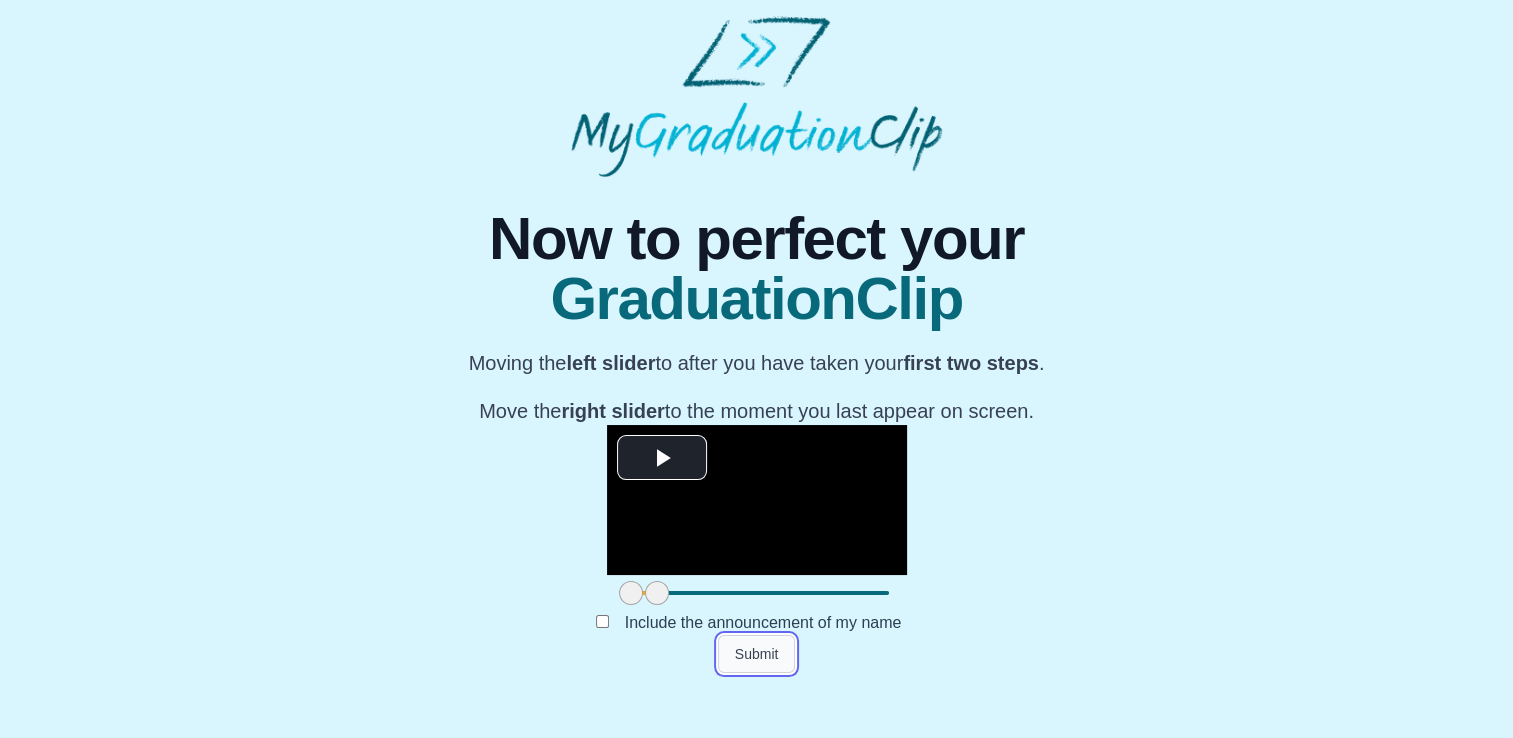 click on "Submit" at bounding box center (757, 654) 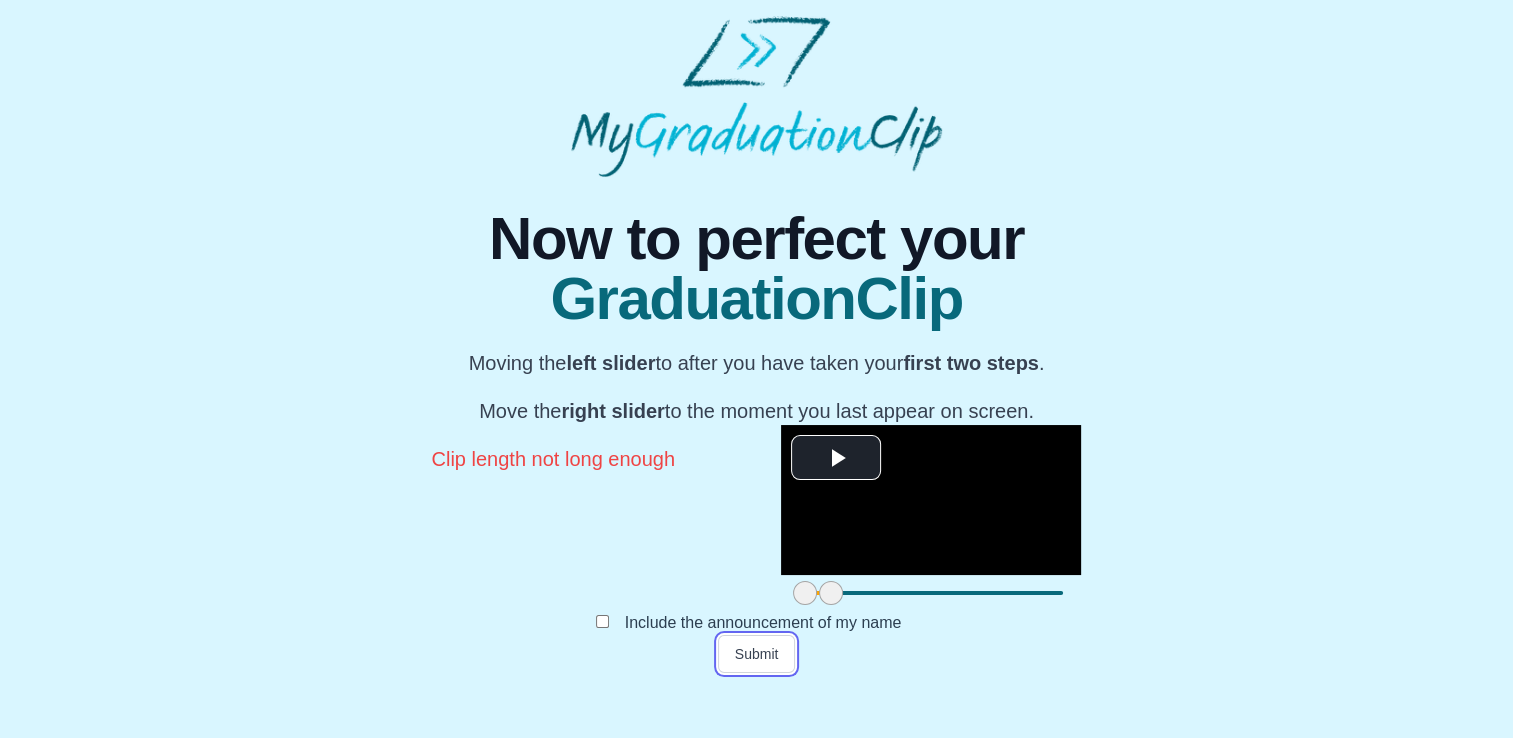 scroll, scrollTop: 274, scrollLeft: 0, axis: vertical 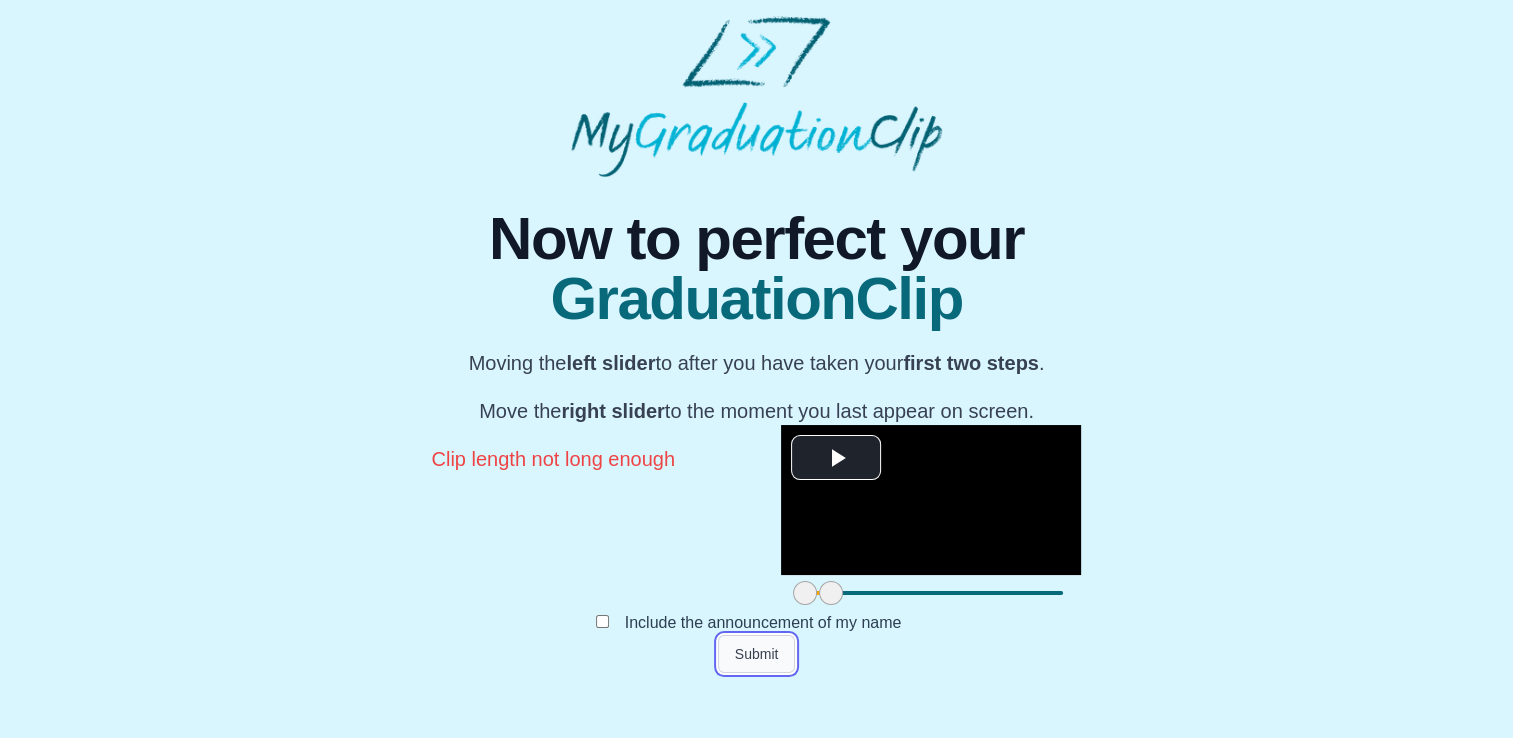 click on "Submit" at bounding box center (757, 654) 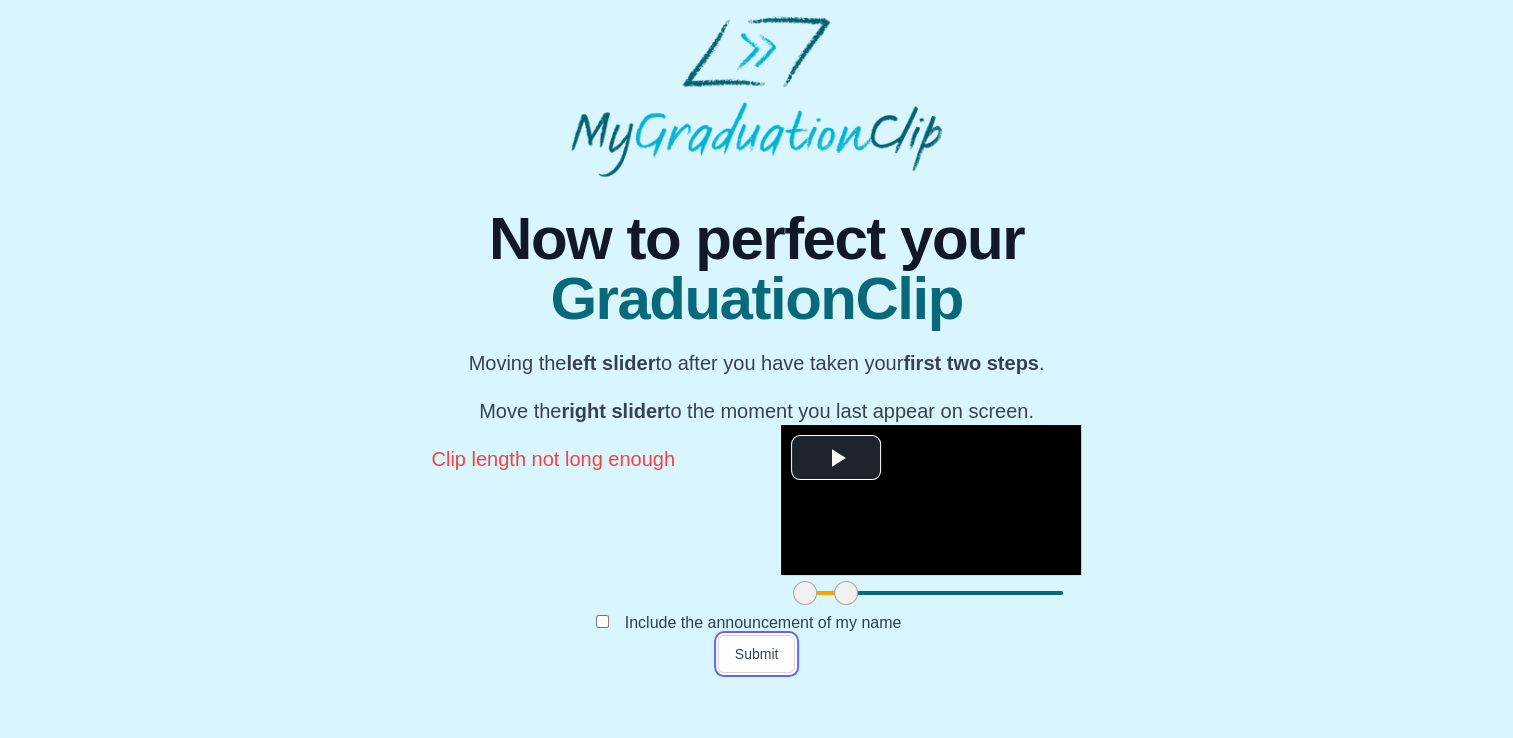drag, startPoint x: 427, startPoint y: 639, endPoint x: 442, endPoint y: 645, distance: 16.155495 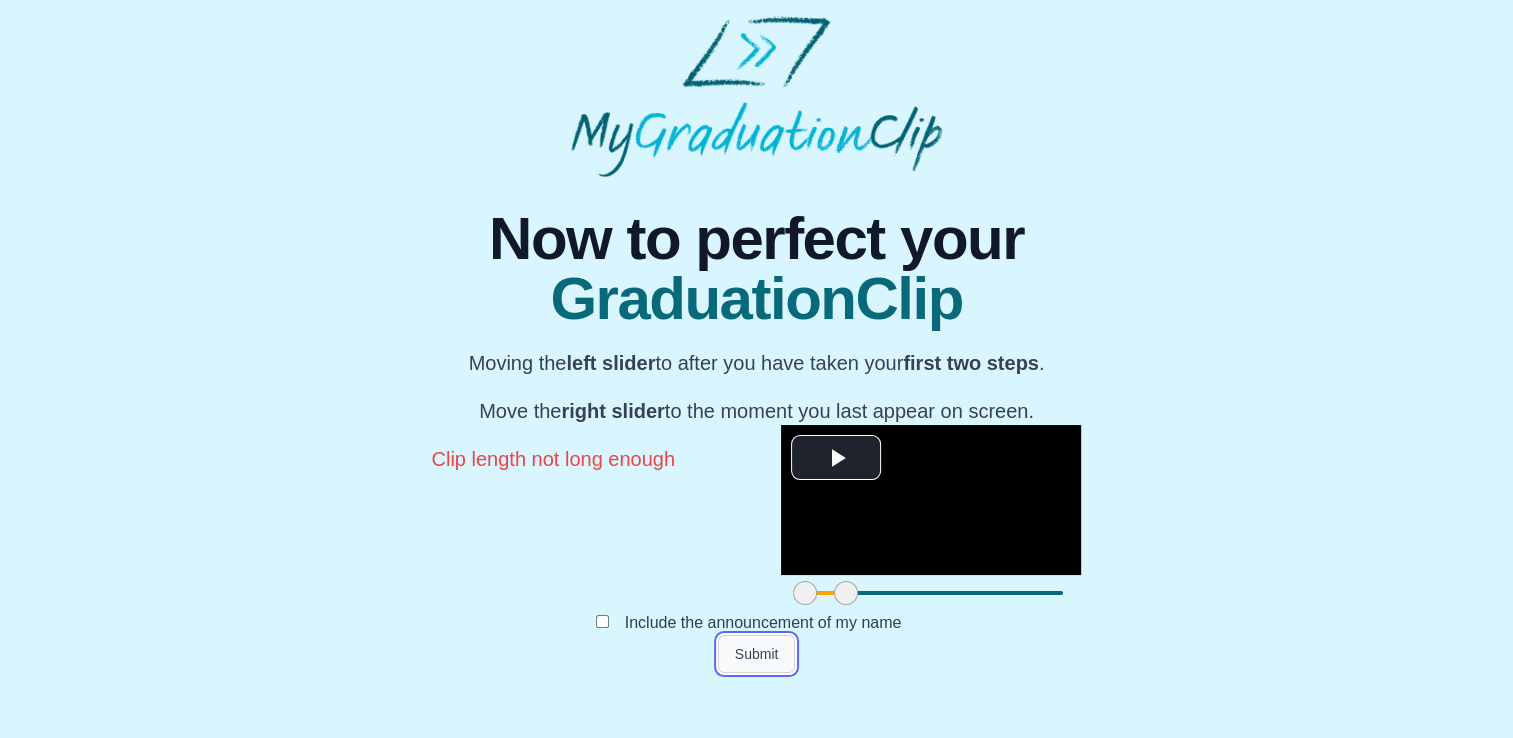 click on "Submit" at bounding box center [757, 654] 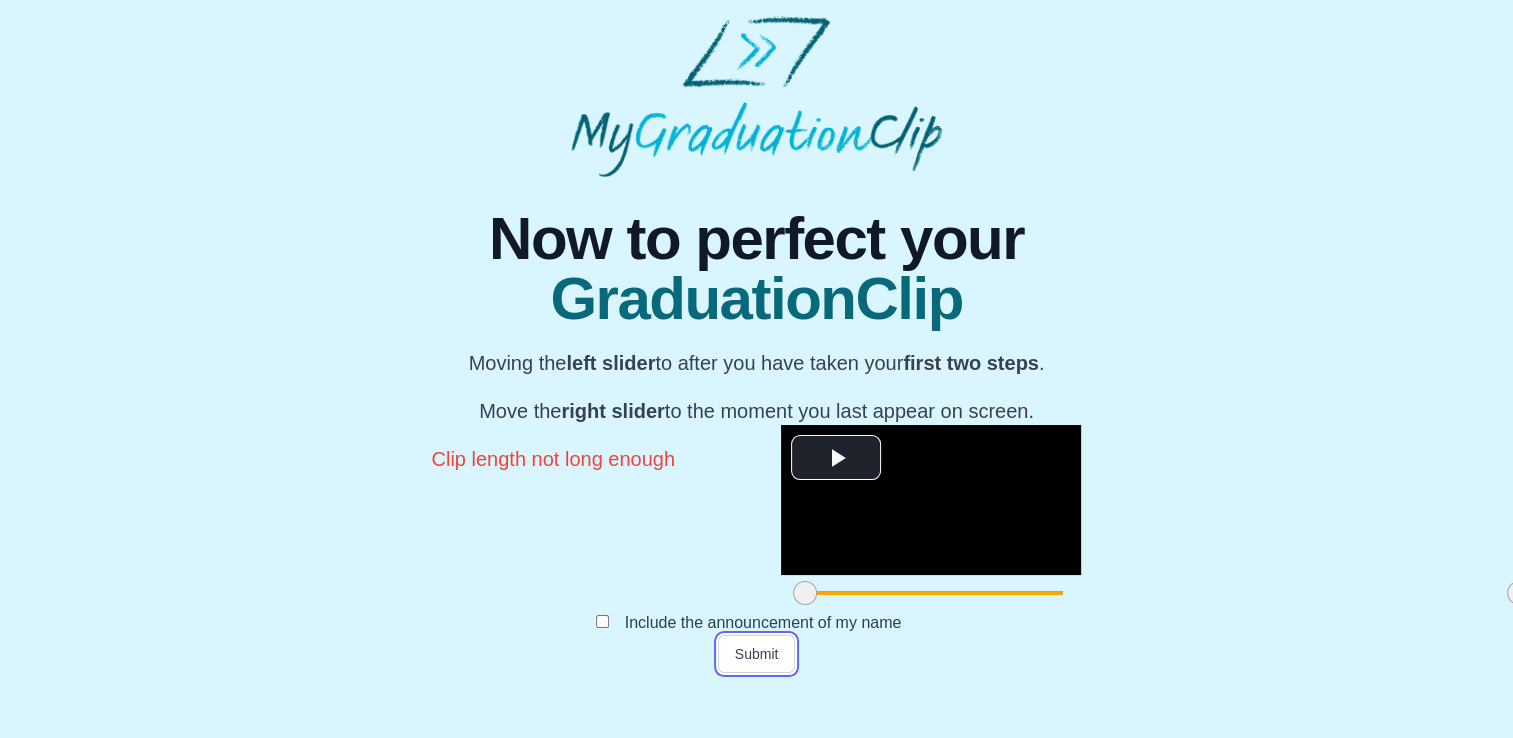 drag, startPoint x: 448, startPoint y: 638, endPoint x: 1472, endPoint y: 650, distance: 1024.0703 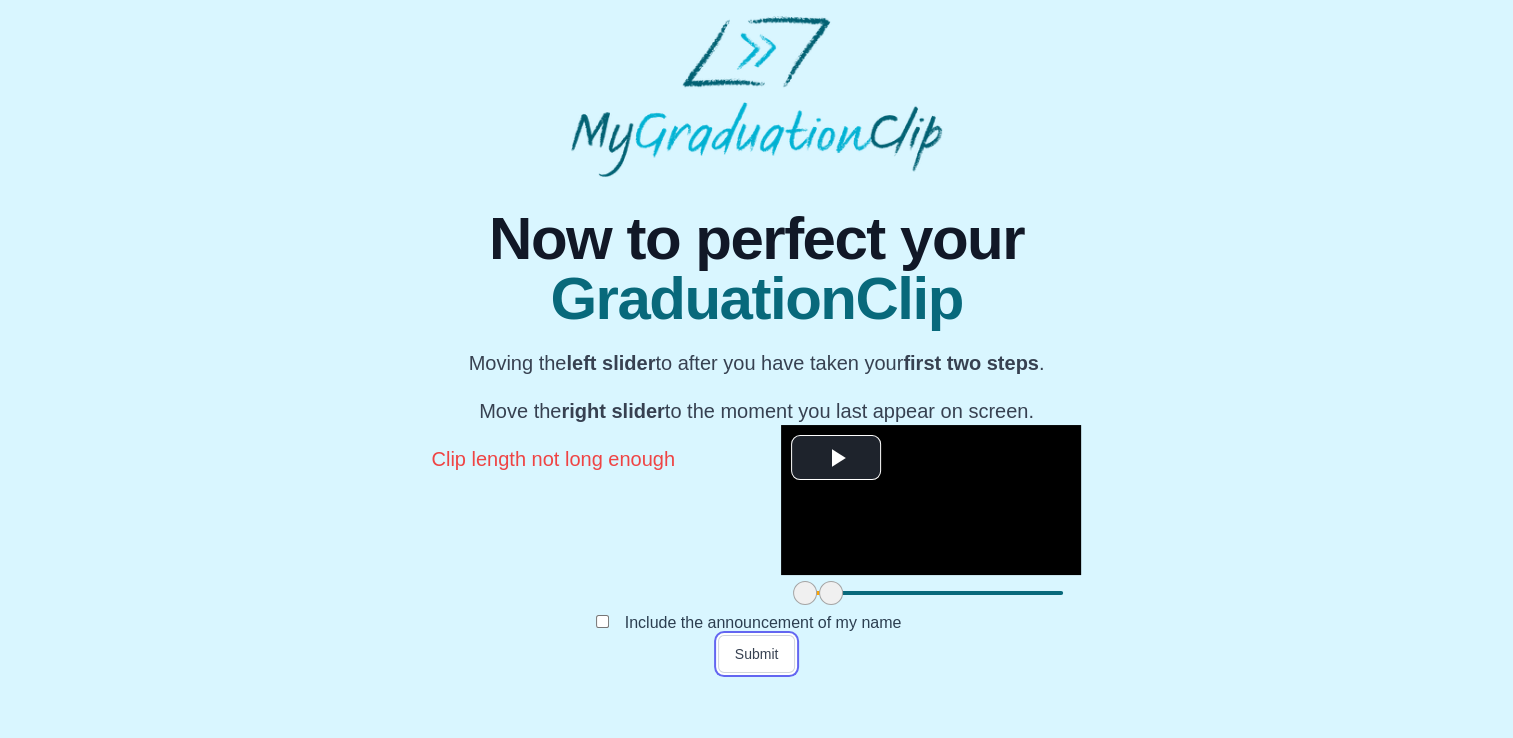 drag, startPoint x: 1111, startPoint y: 639, endPoint x: 423, endPoint y: 644, distance: 688.0182 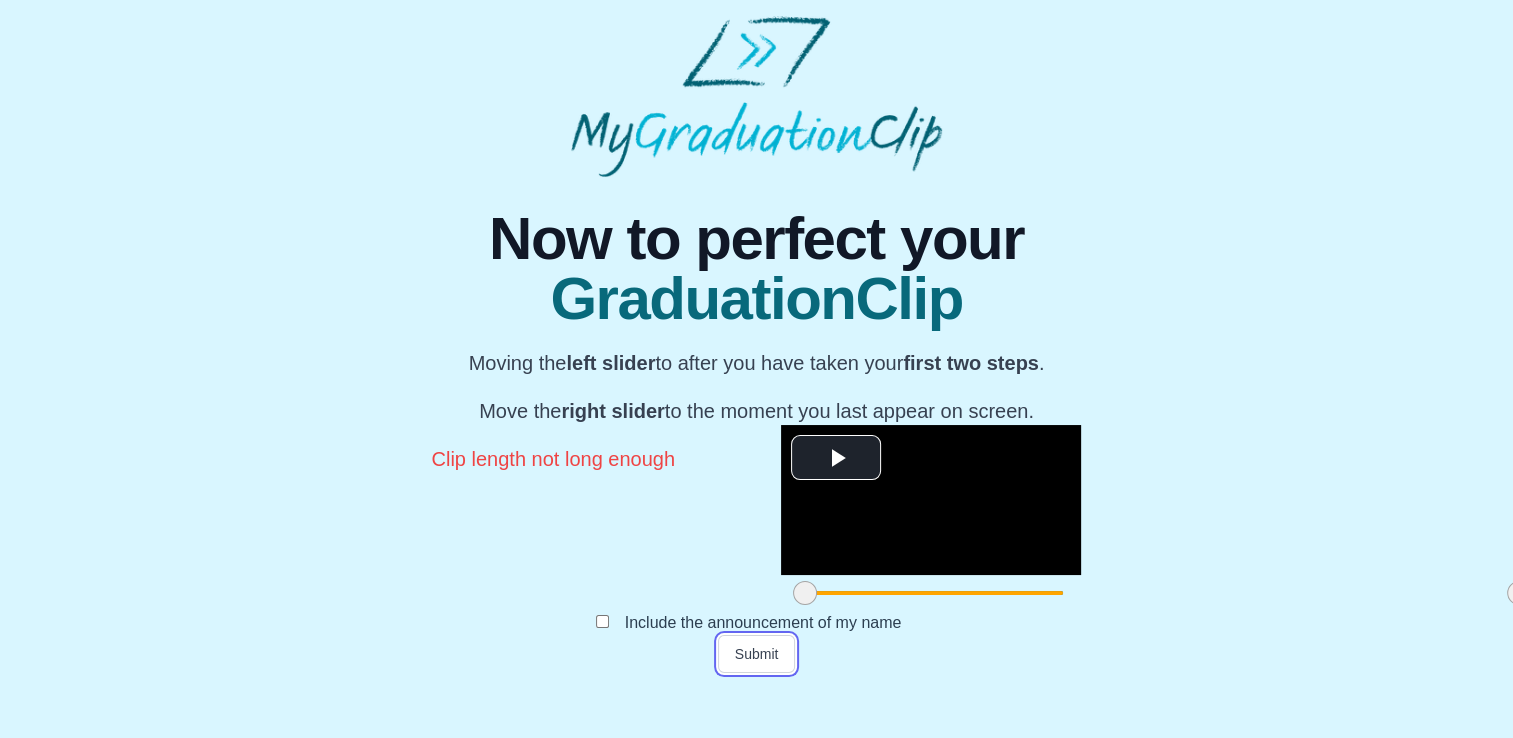 drag, startPoint x: 422, startPoint y: 642, endPoint x: 1367, endPoint y: 736, distance: 949.66364 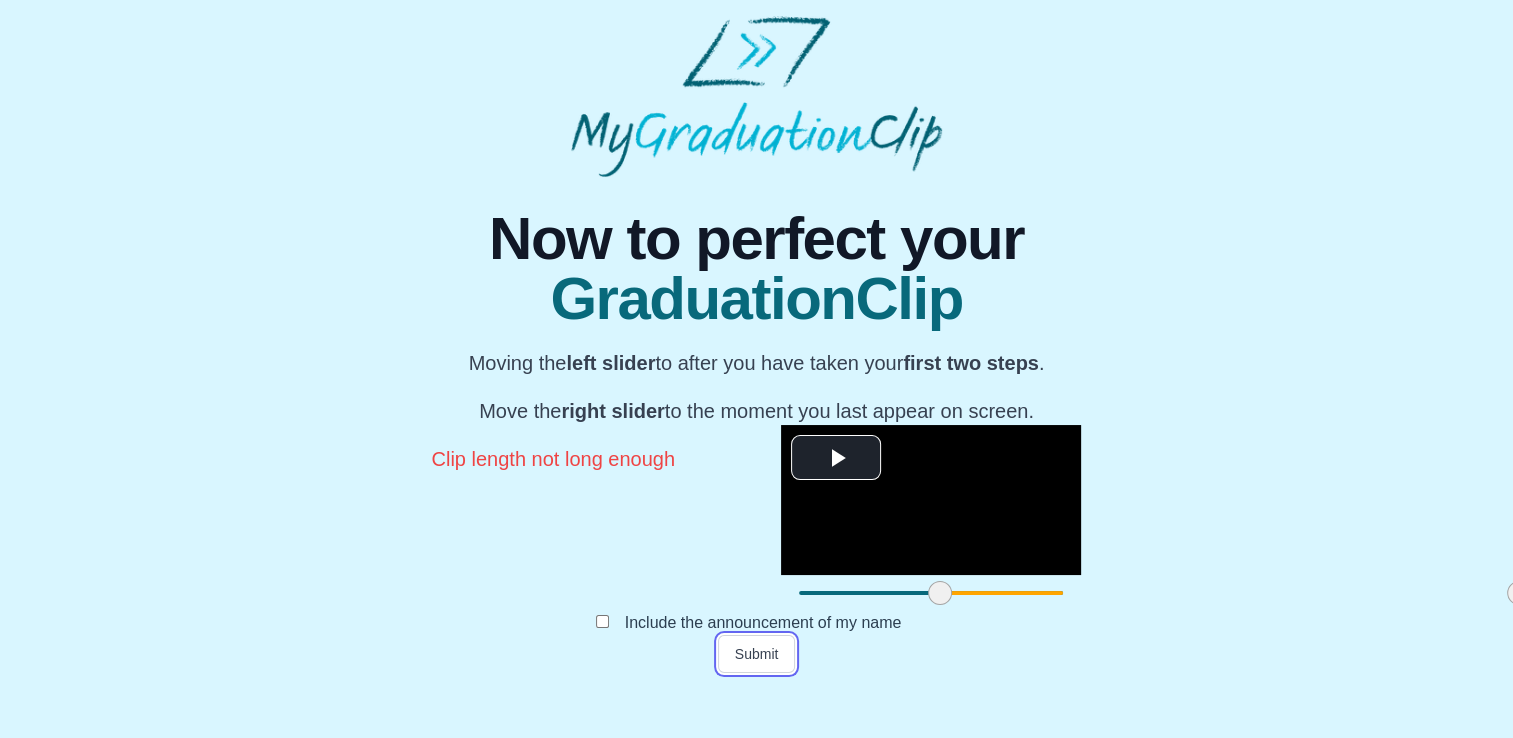 drag, startPoint x: 409, startPoint y: 638, endPoint x: 544, endPoint y: 646, distance: 135.23683 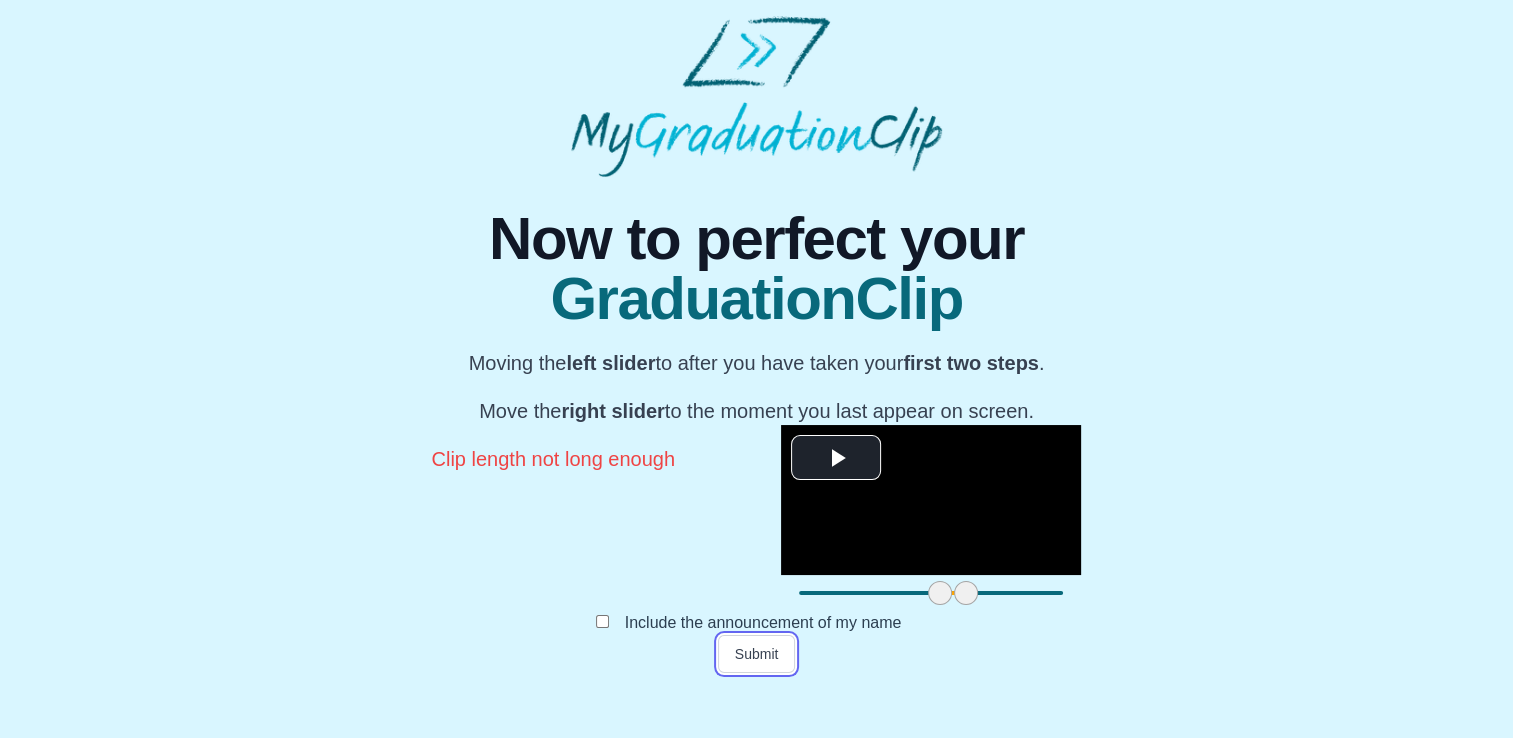 drag, startPoint x: 1117, startPoint y: 648, endPoint x: 488, endPoint y: 634, distance: 629.15576 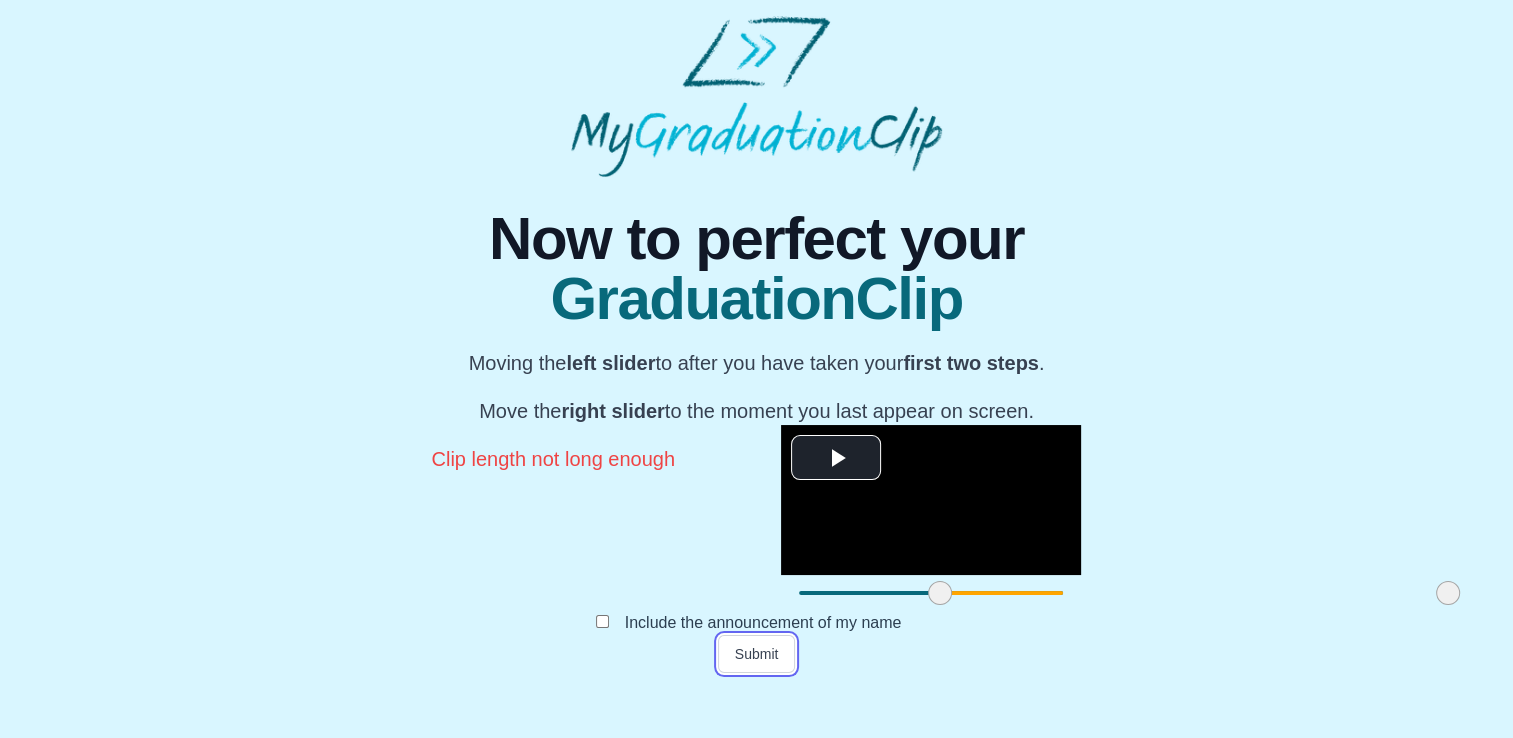 drag, startPoint x: 579, startPoint y: 642, endPoint x: 1051, endPoint y: 676, distance: 473.223 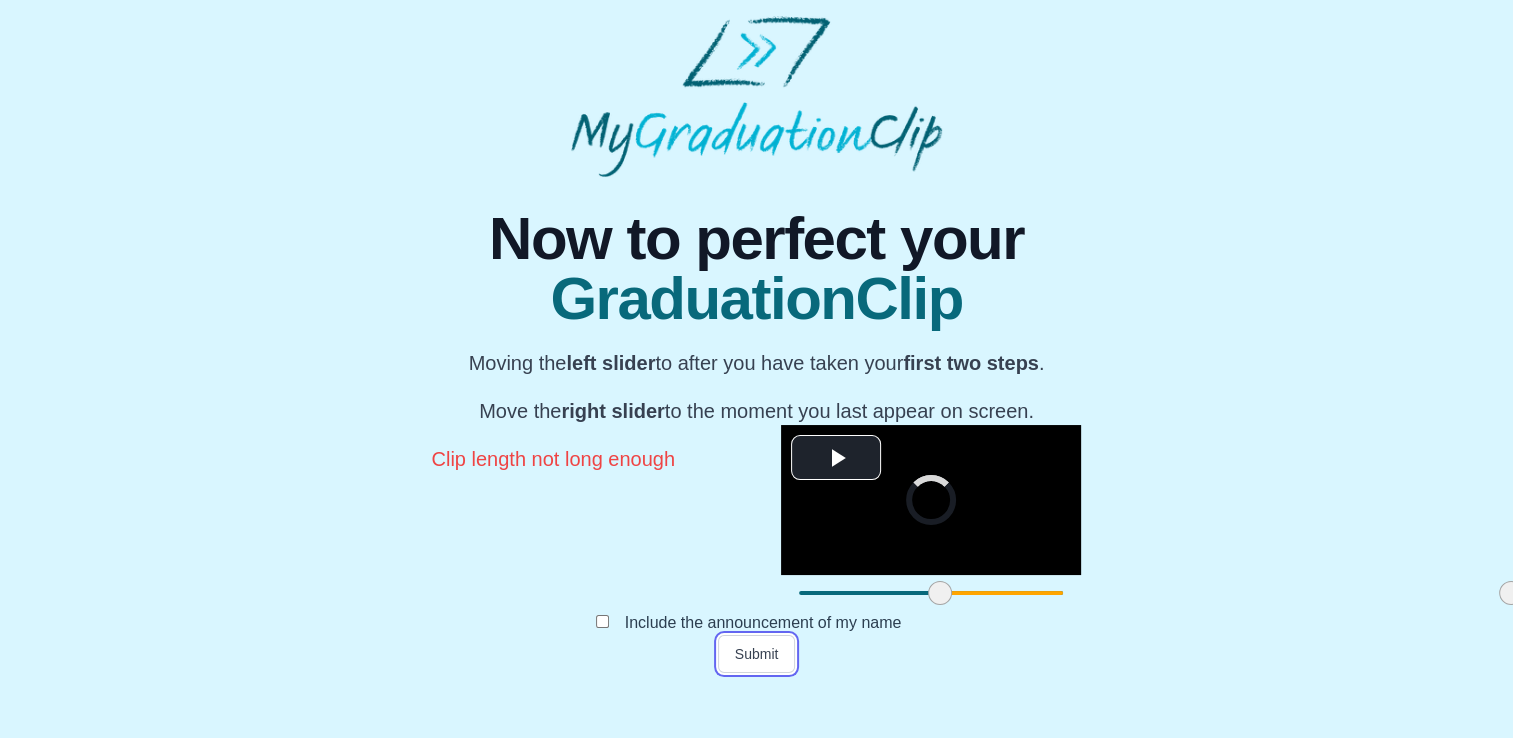 drag, startPoint x: 1049, startPoint y: 642, endPoint x: 1112, endPoint y: 644, distance: 63.03174 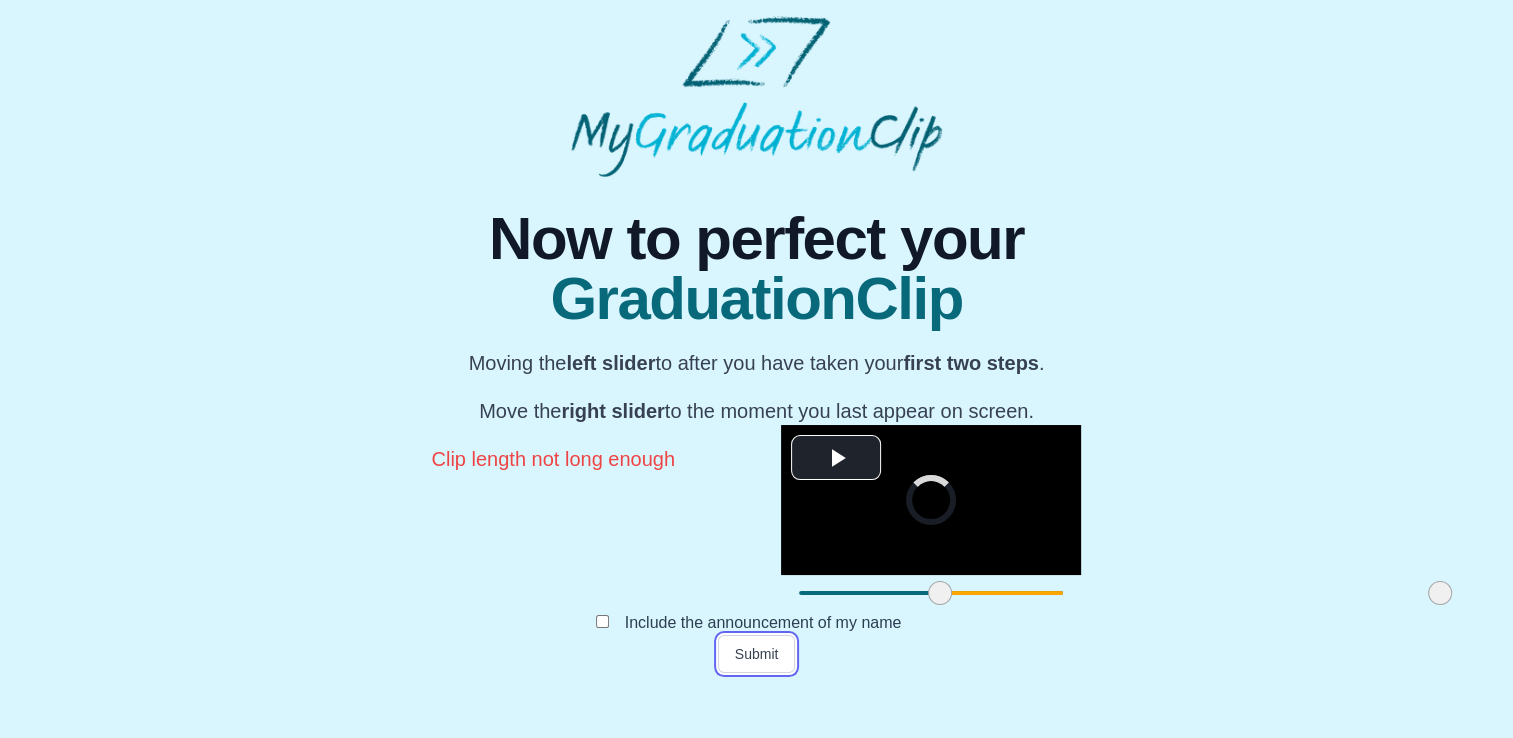 drag, startPoint x: 1111, startPoint y: 641, endPoint x: 1039, endPoint y: 650, distance: 72.56032 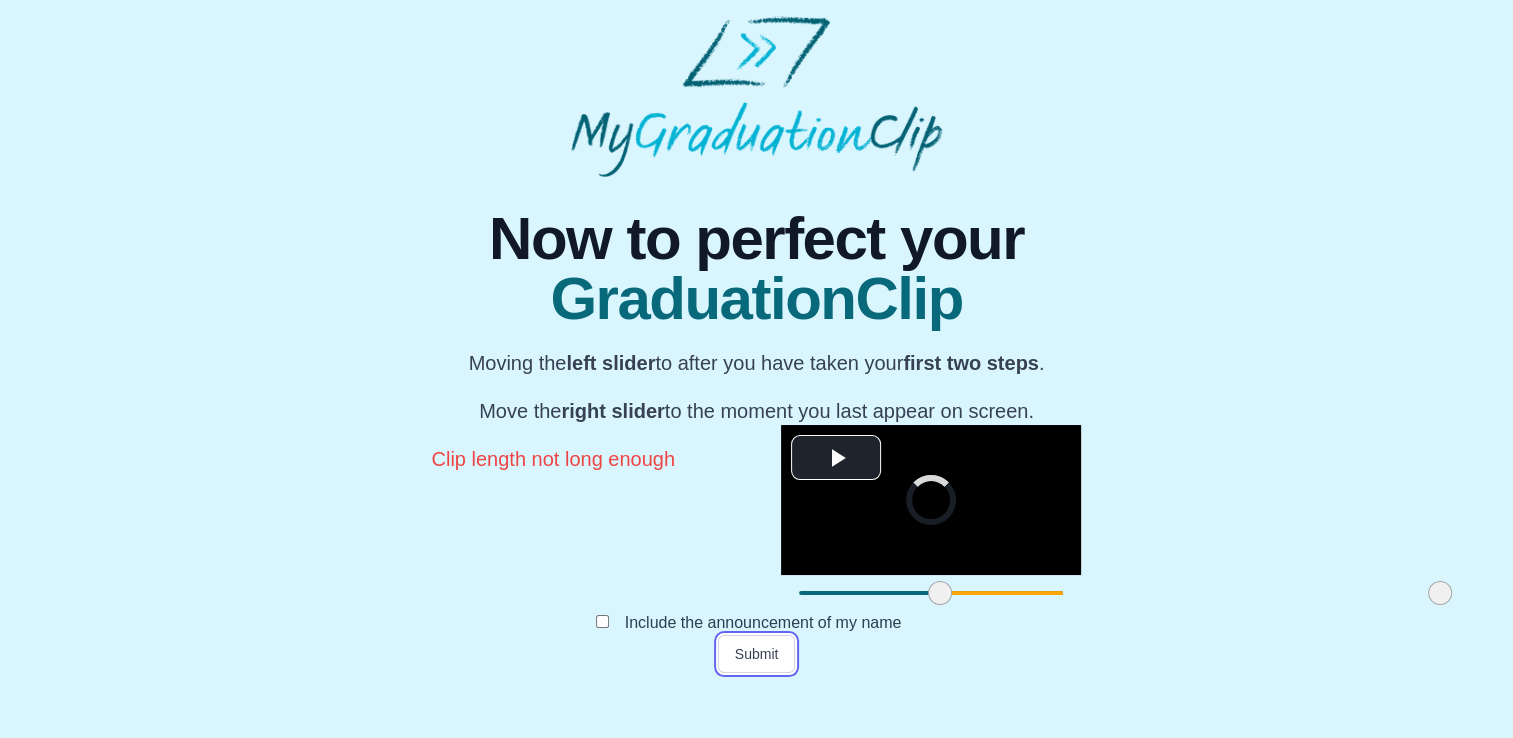 click at bounding box center (1440, 593) 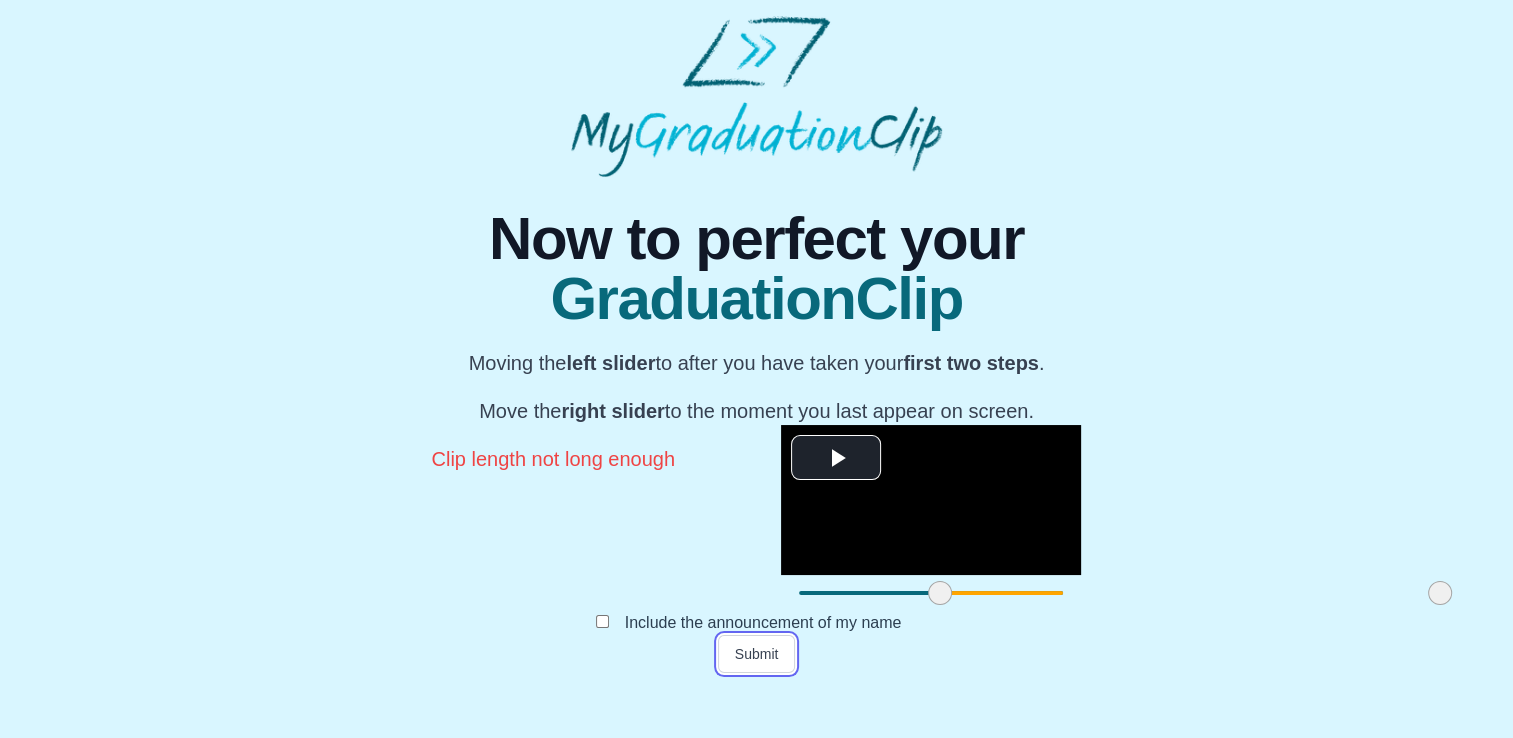 click at bounding box center (1440, 593) 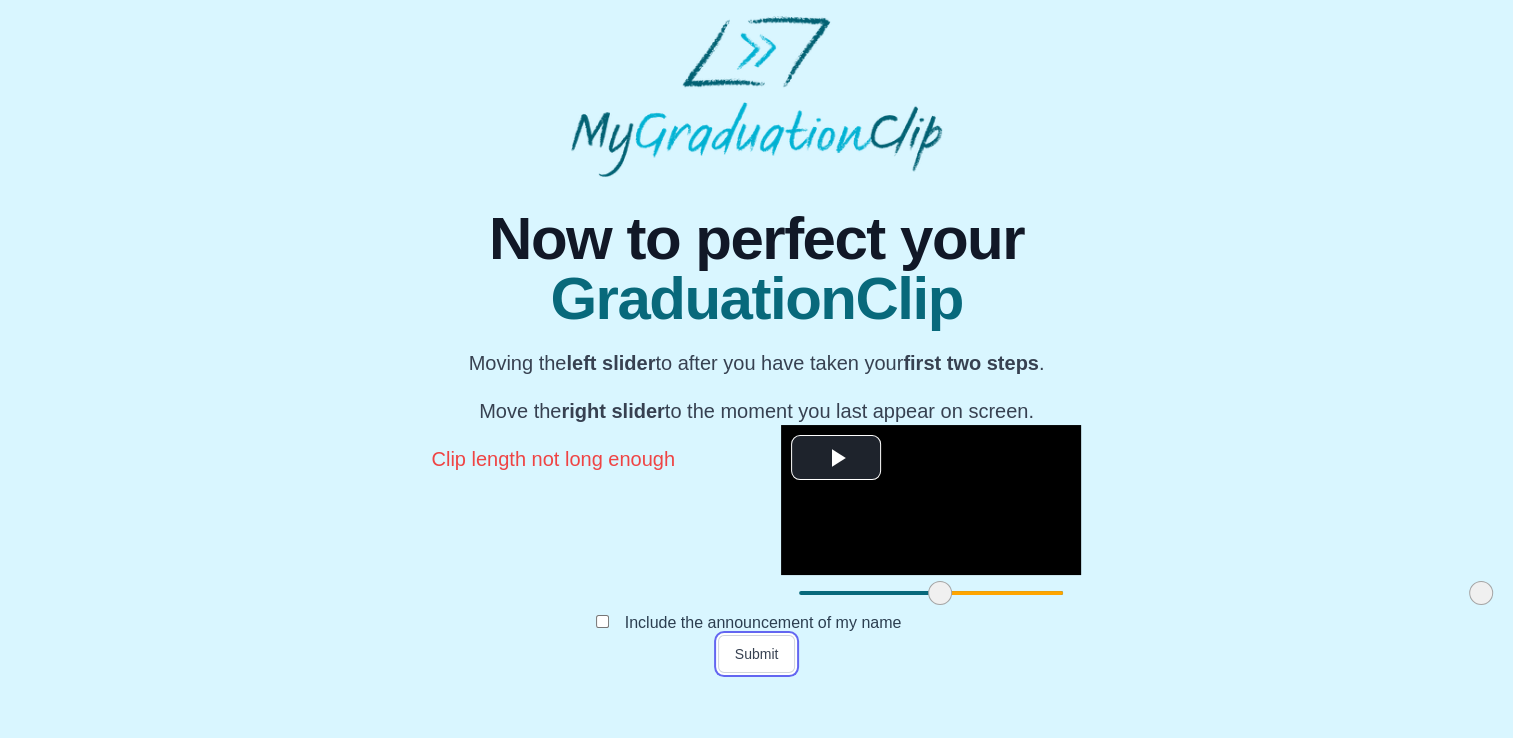 drag, startPoint x: 1042, startPoint y: 642, endPoint x: 1082, endPoint y: 646, distance: 40.1995 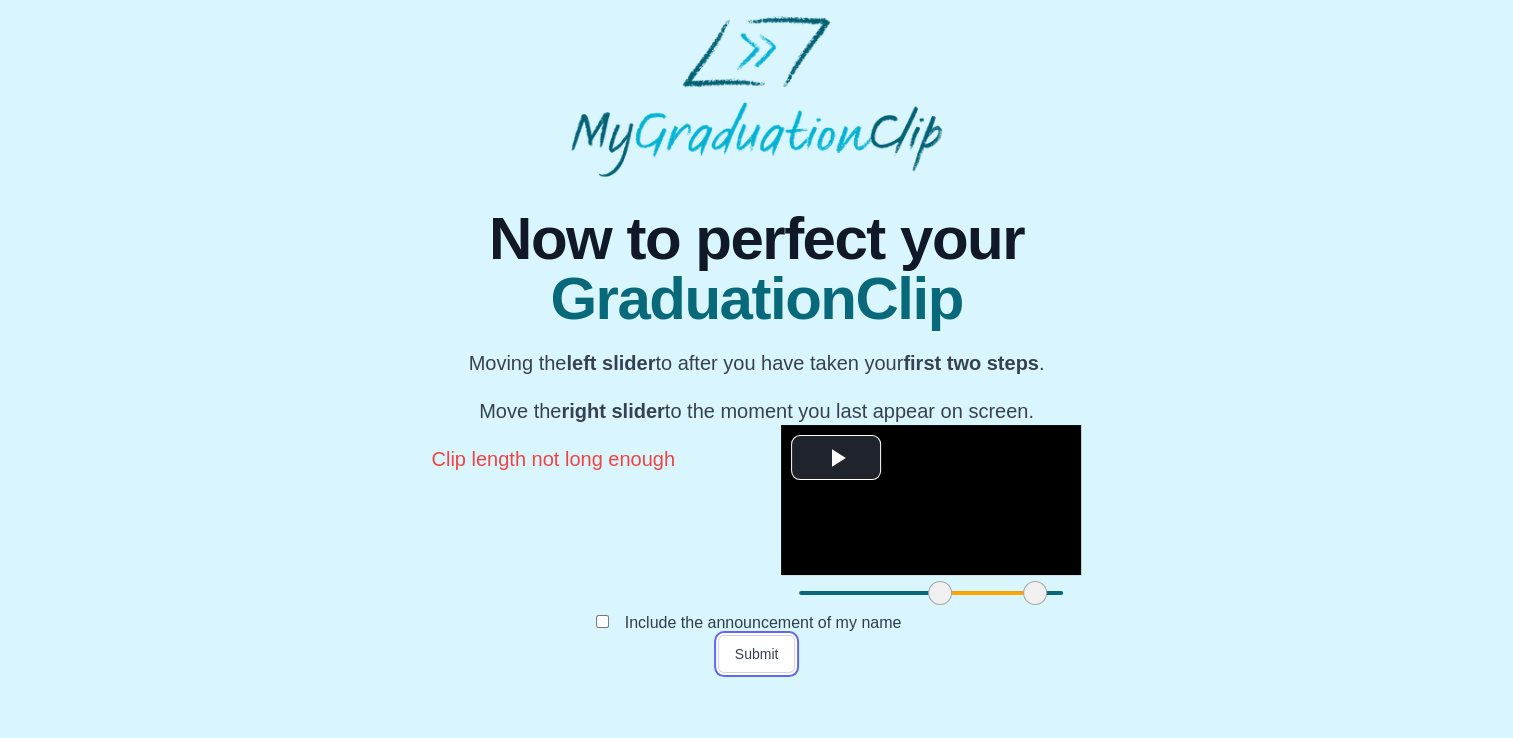 drag, startPoint x: 1080, startPoint y: 642, endPoint x: 634, endPoint y: 632, distance: 446.1121 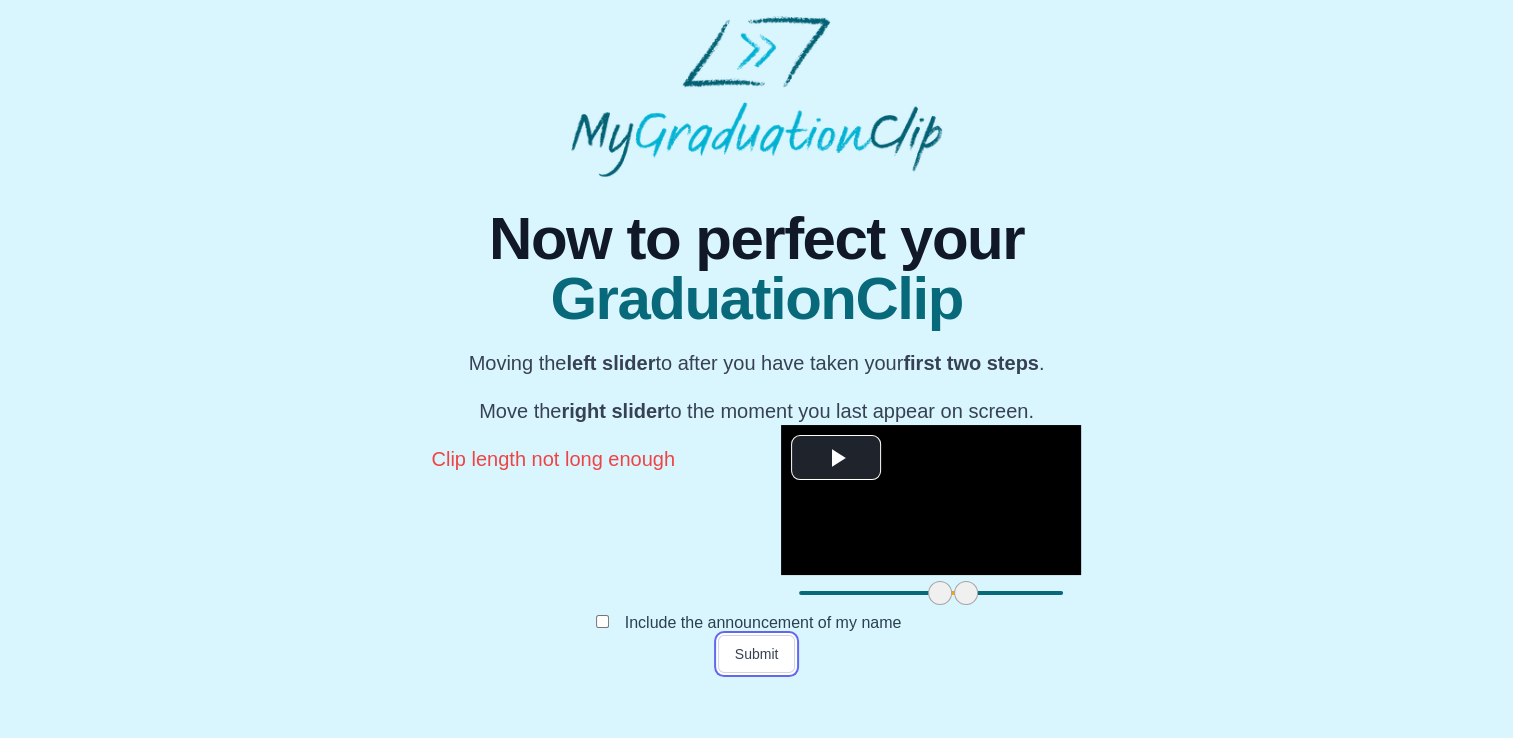 drag, startPoint x: 628, startPoint y: 636, endPoint x: 541, endPoint y: 643, distance: 87.28116 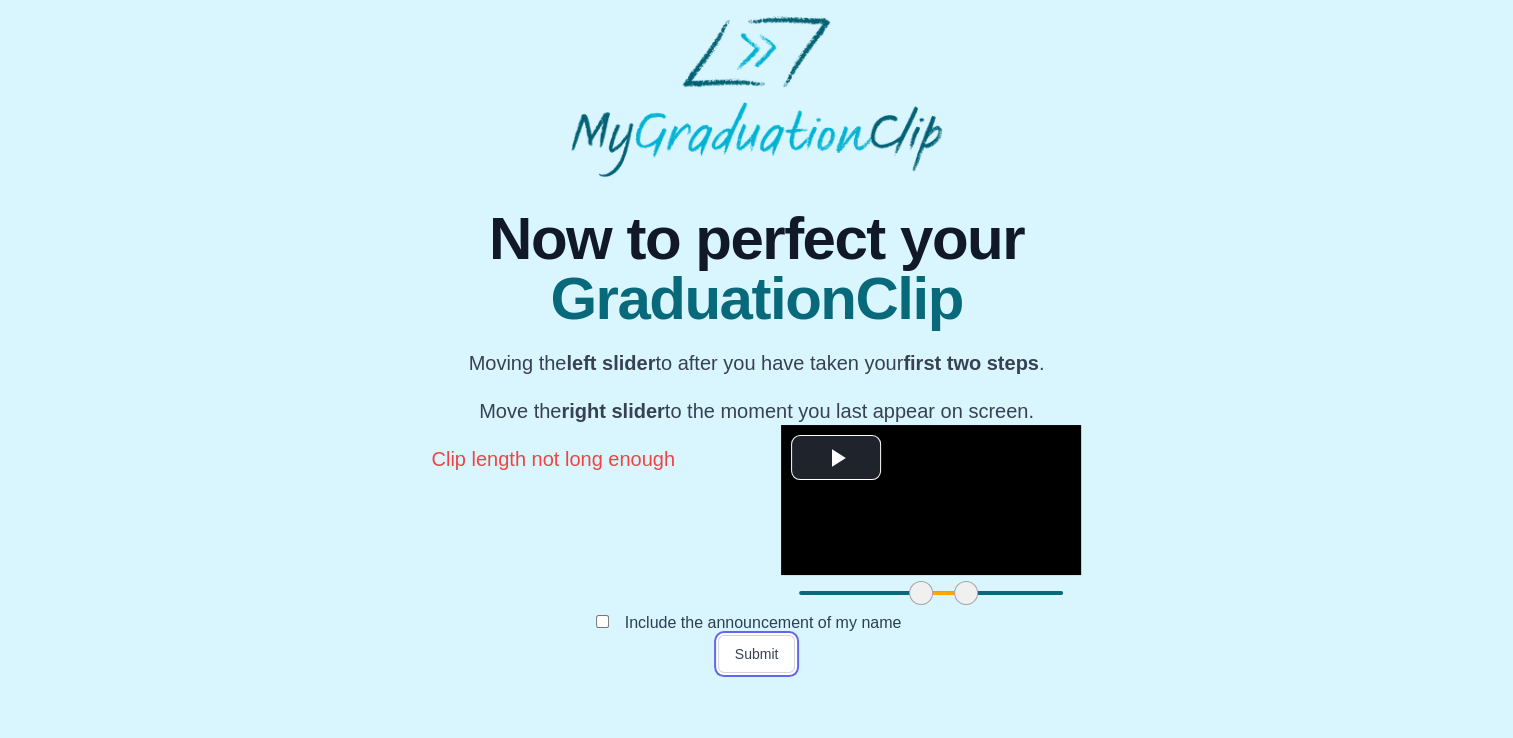 drag, startPoint x: 536, startPoint y: 642, endPoint x: 517, endPoint y: 639, distance: 19.235384 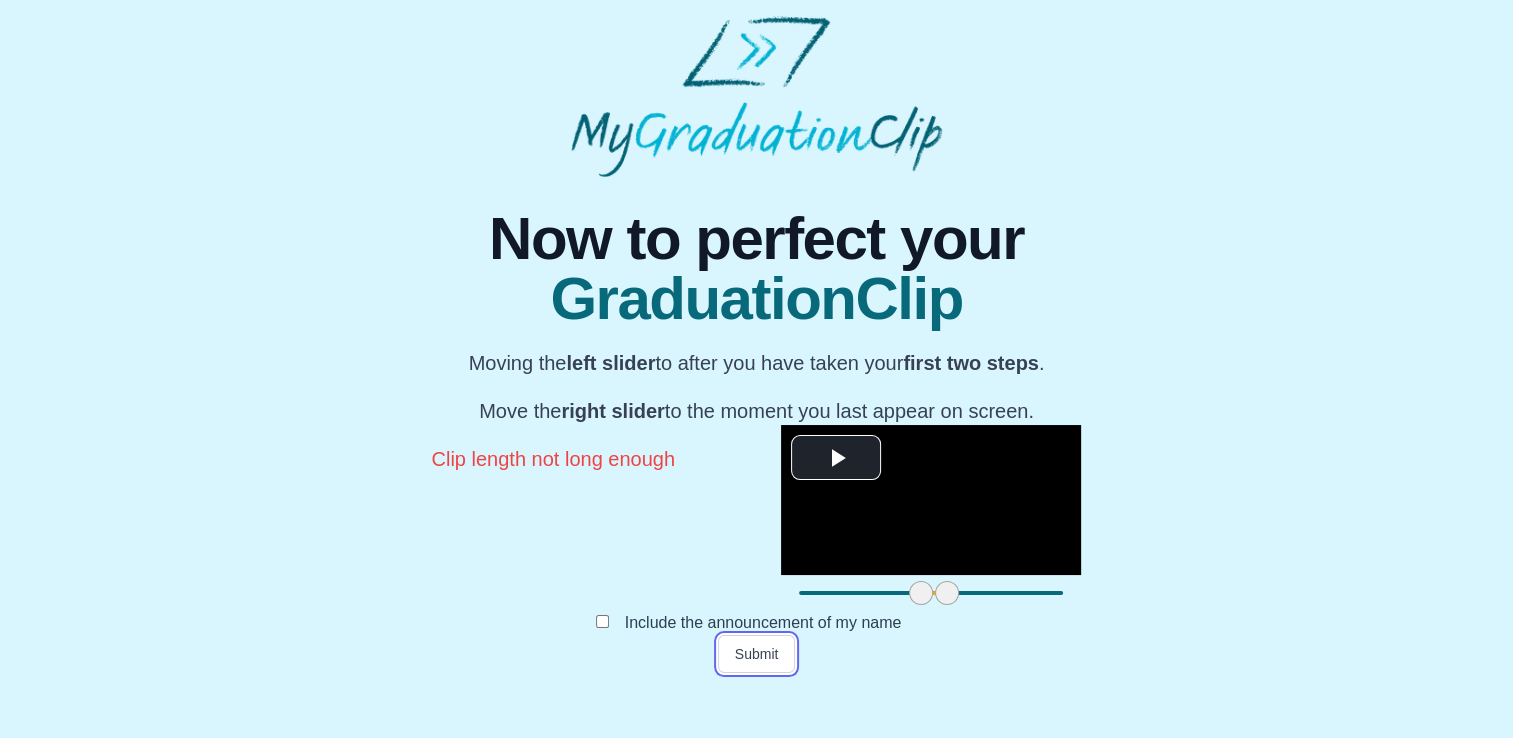 drag, startPoint x: 557, startPoint y: 642, endPoint x: 528, endPoint y: 640, distance: 29.068884 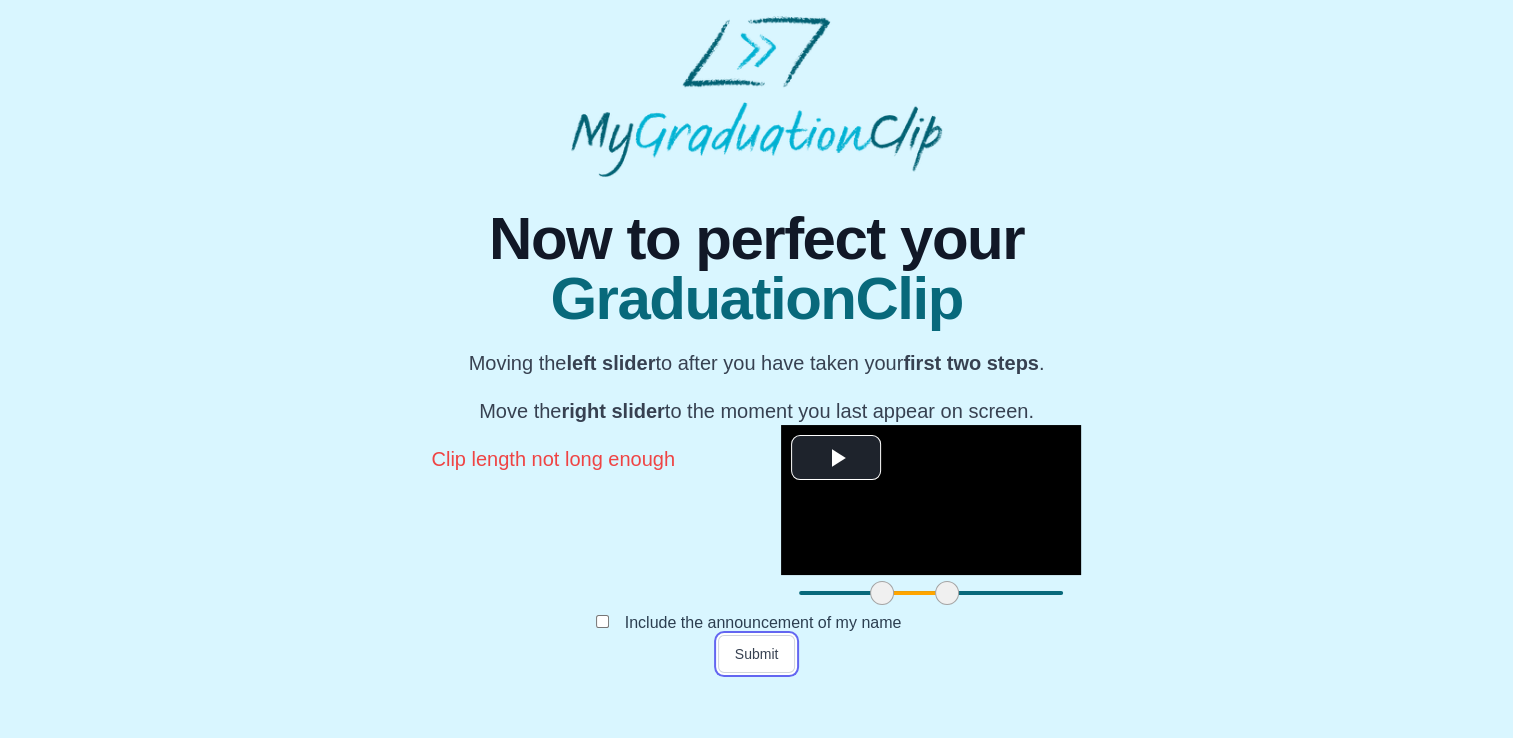 drag, startPoint x: 516, startPoint y: 640, endPoint x: 477, endPoint y: 640, distance: 39 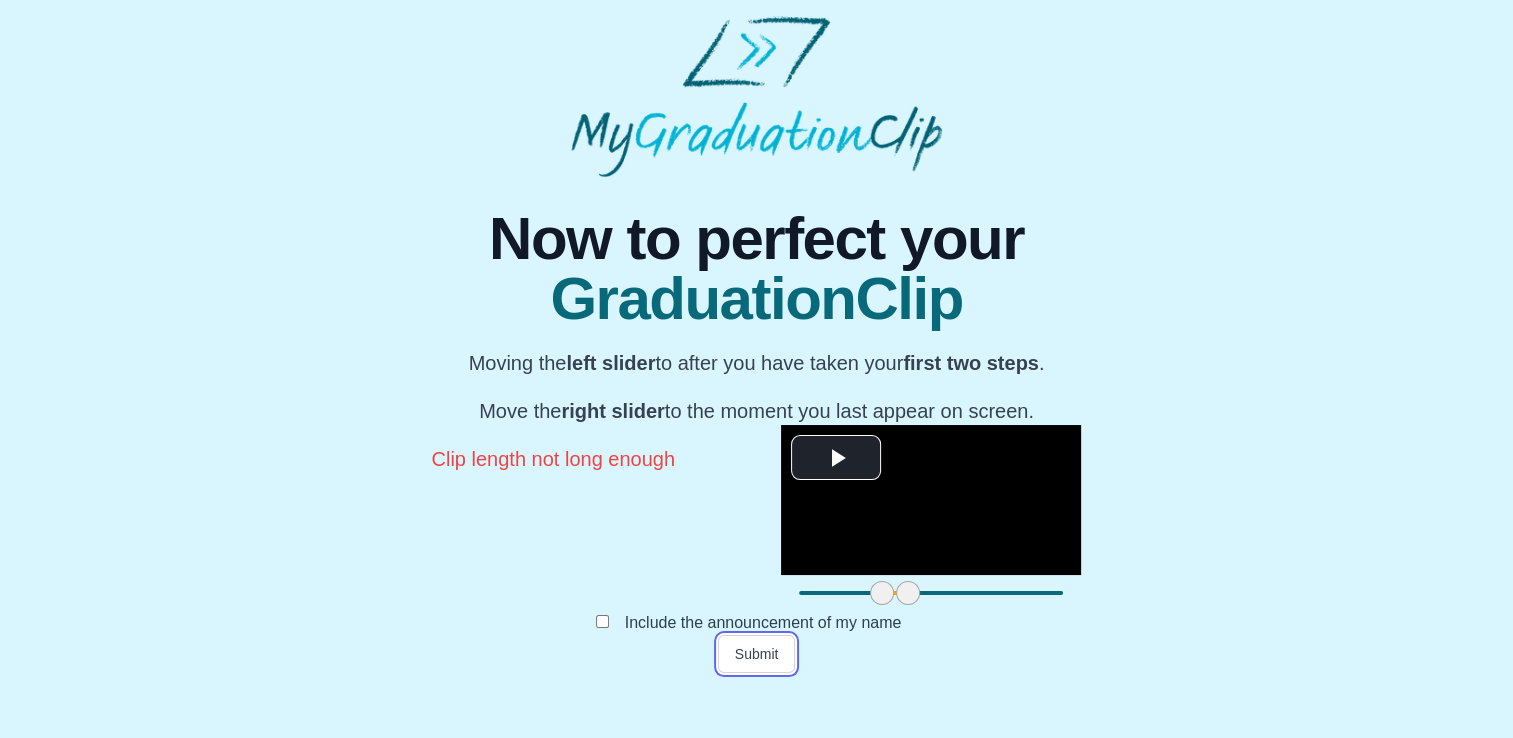 drag, startPoint x: 544, startPoint y: 642, endPoint x: 467, endPoint y: 632, distance: 77.64664 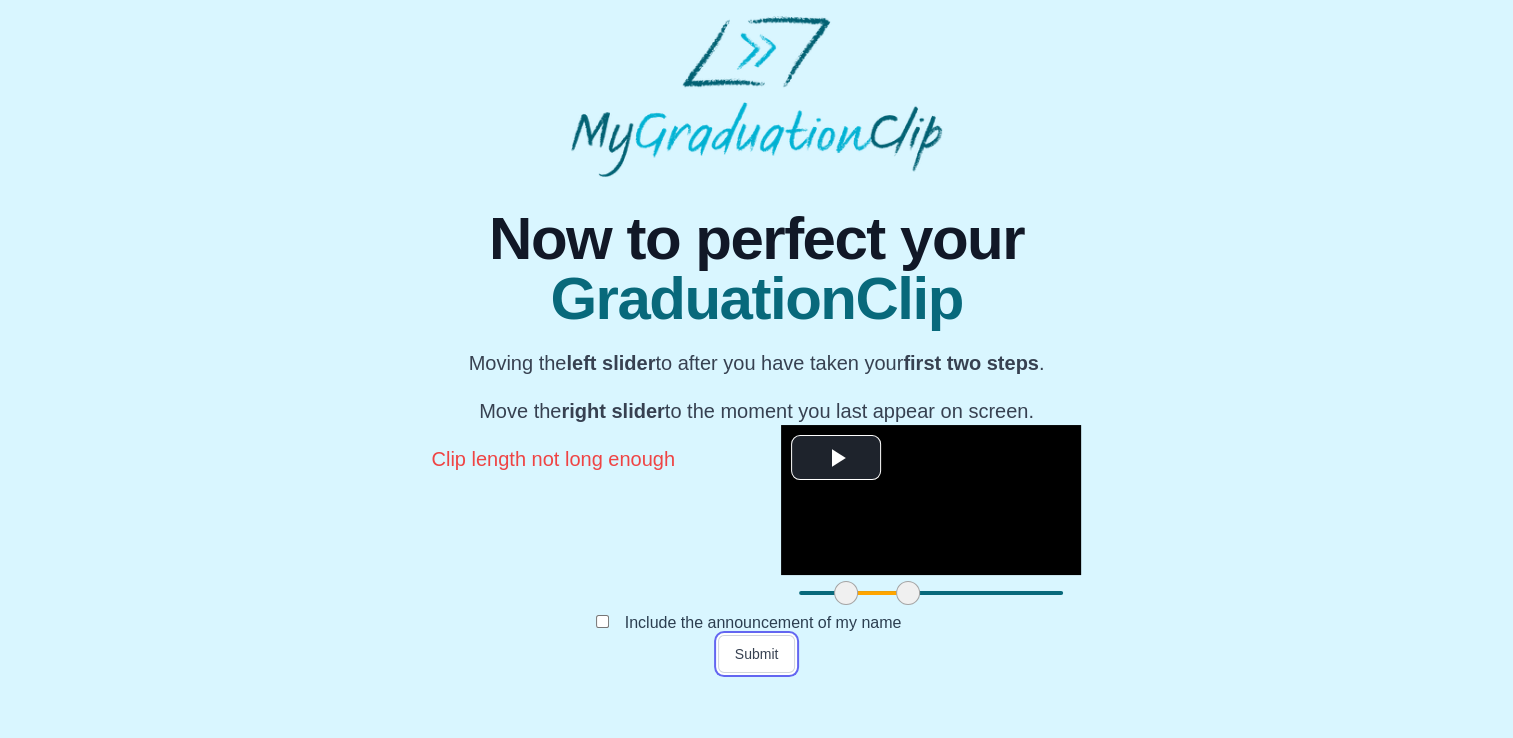 drag, startPoint x: 476, startPoint y: 640, endPoint x: 460, endPoint y: 638, distance: 16.124516 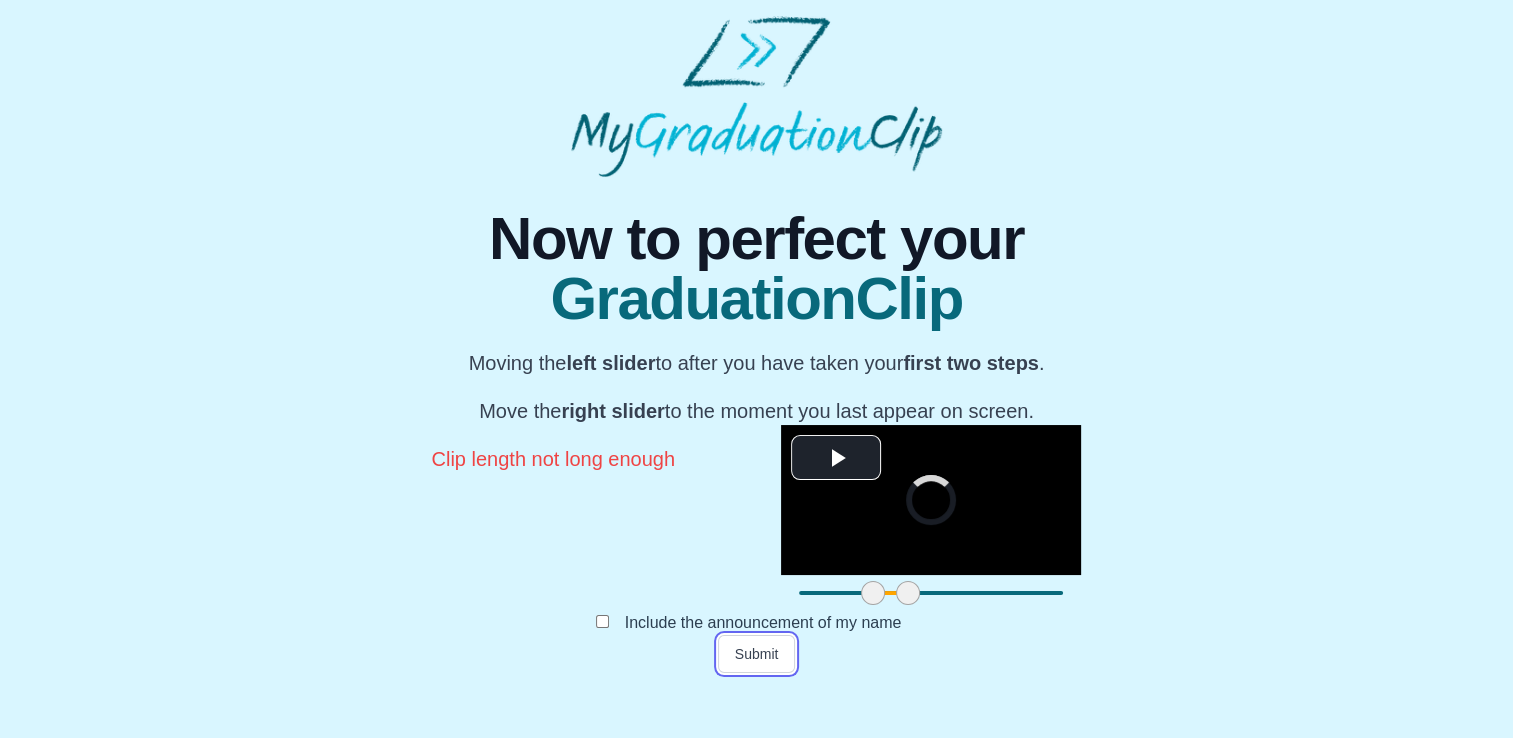drag, startPoint x: 449, startPoint y: 638, endPoint x: 473, endPoint y: 641, distance: 24.186773 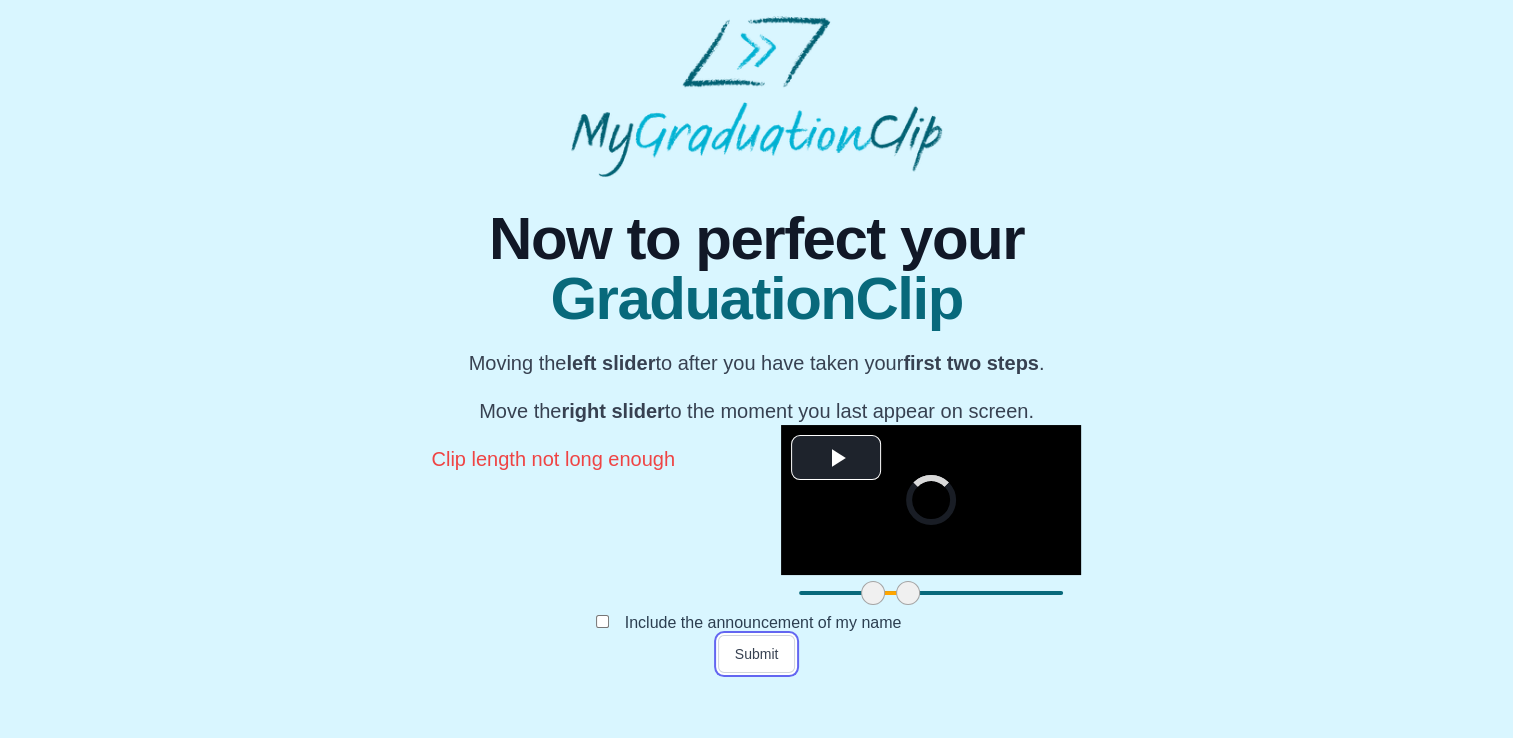 click at bounding box center (873, 593) 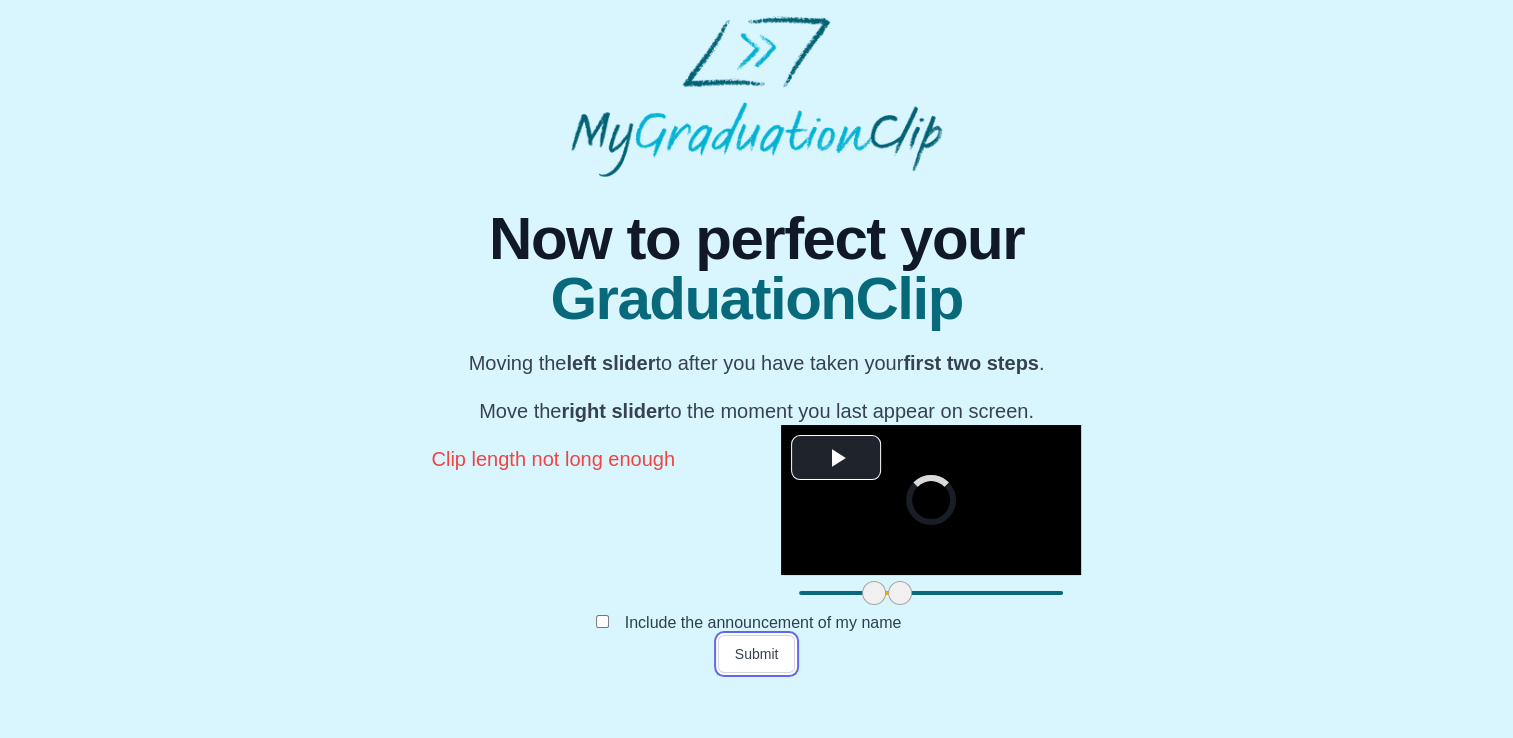drag, startPoint x: 506, startPoint y: 640, endPoint x: 480, endPoint y: 635, distance: 26.476404 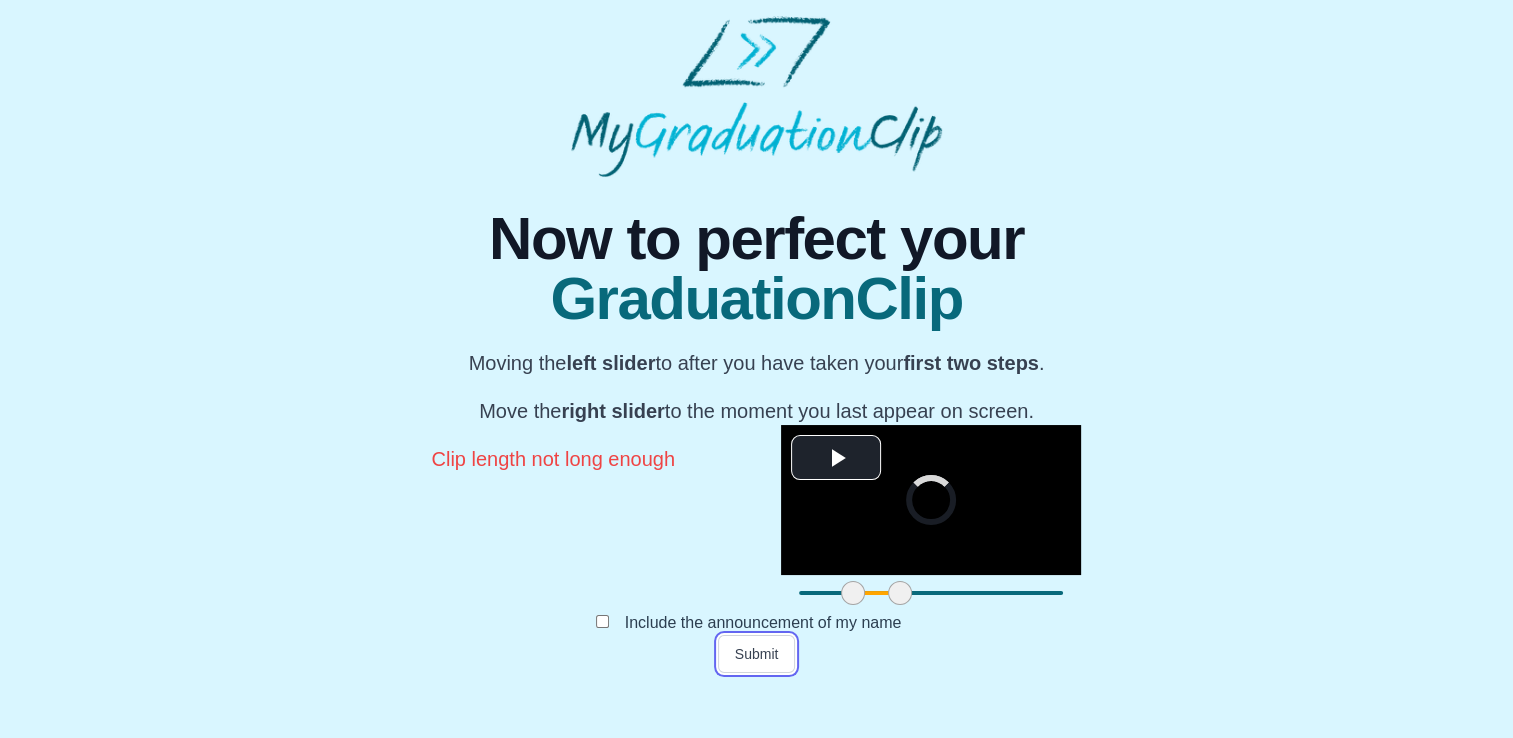 drag, startPoint x: 476, startPoint y: 636, endPoint x: 504, endPoint y: 644, distance: 29.12044 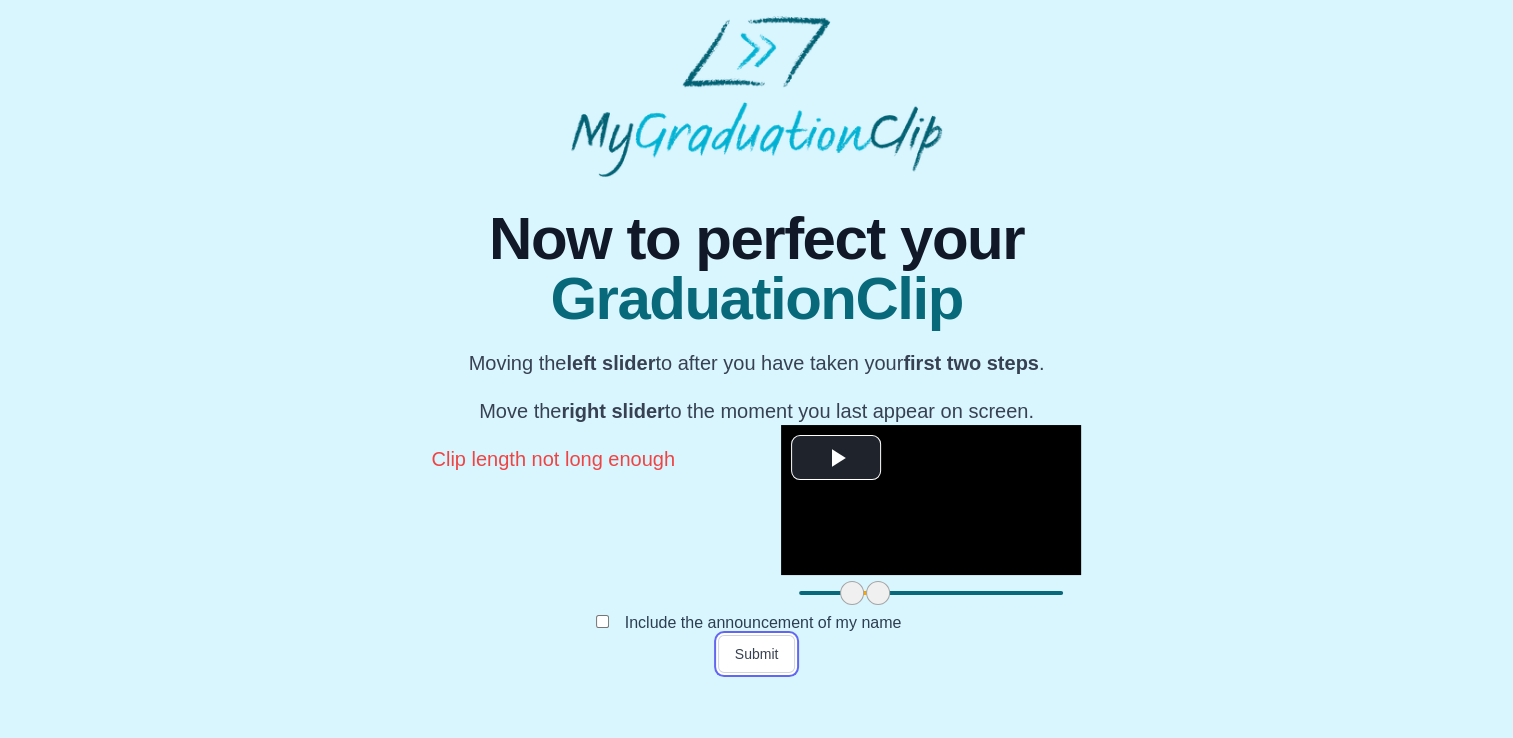 drag, startPoint x: 498, startPoint y: 637, endPoint x: 463, endPoint y: 637, distance: 35 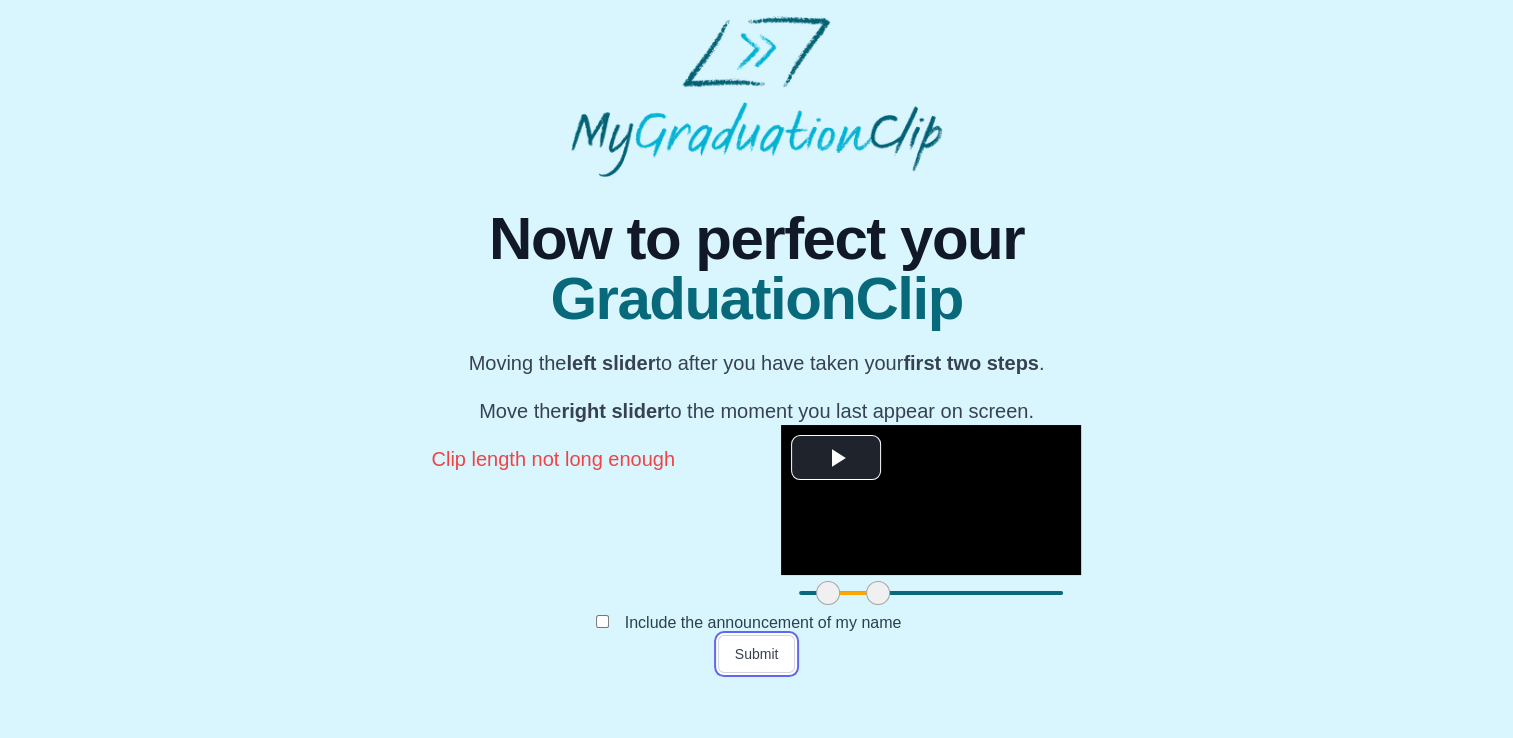 drag, startPoint x: 450, startPoint y: 641, endPoint x: 425, endPoint y: 638, distance: 25.179358 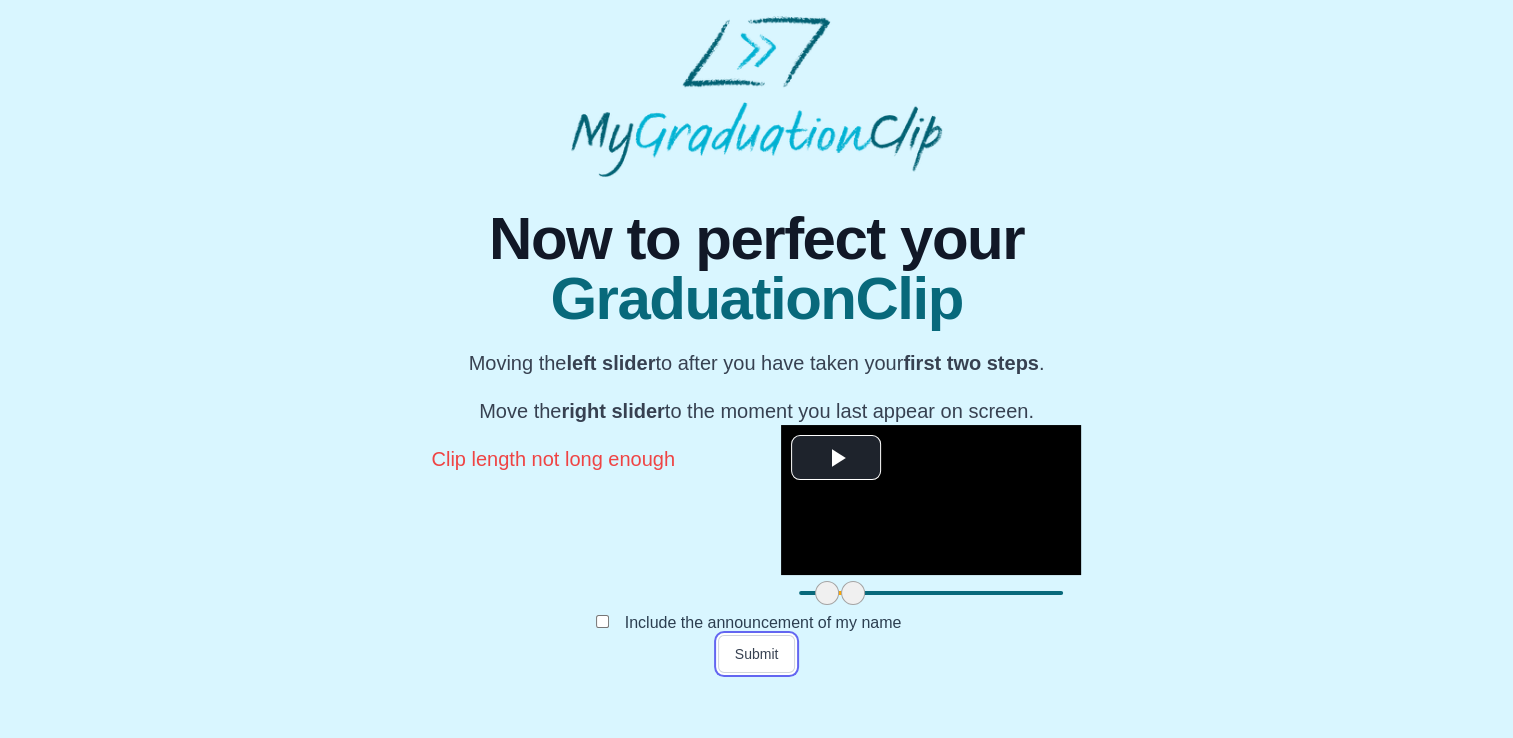 drag, startPoint x: 477, startPoint y: 636, endPoint x: 432, endPoint y: 630, distance: 45.39824 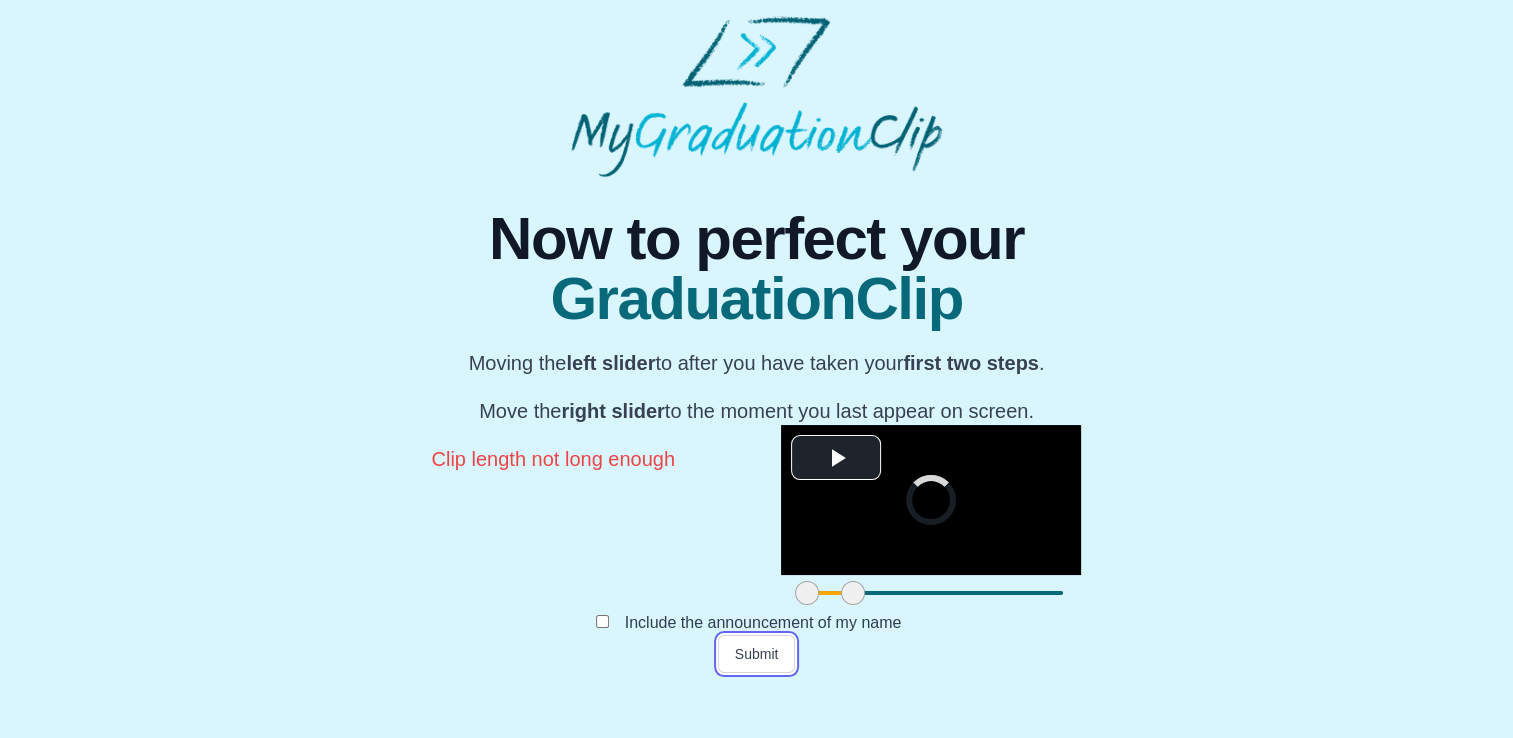 drag, startPoint x: 423, startPoint y: 641, endPoint x: 450, endPoint y: 653, distance: 29.546574 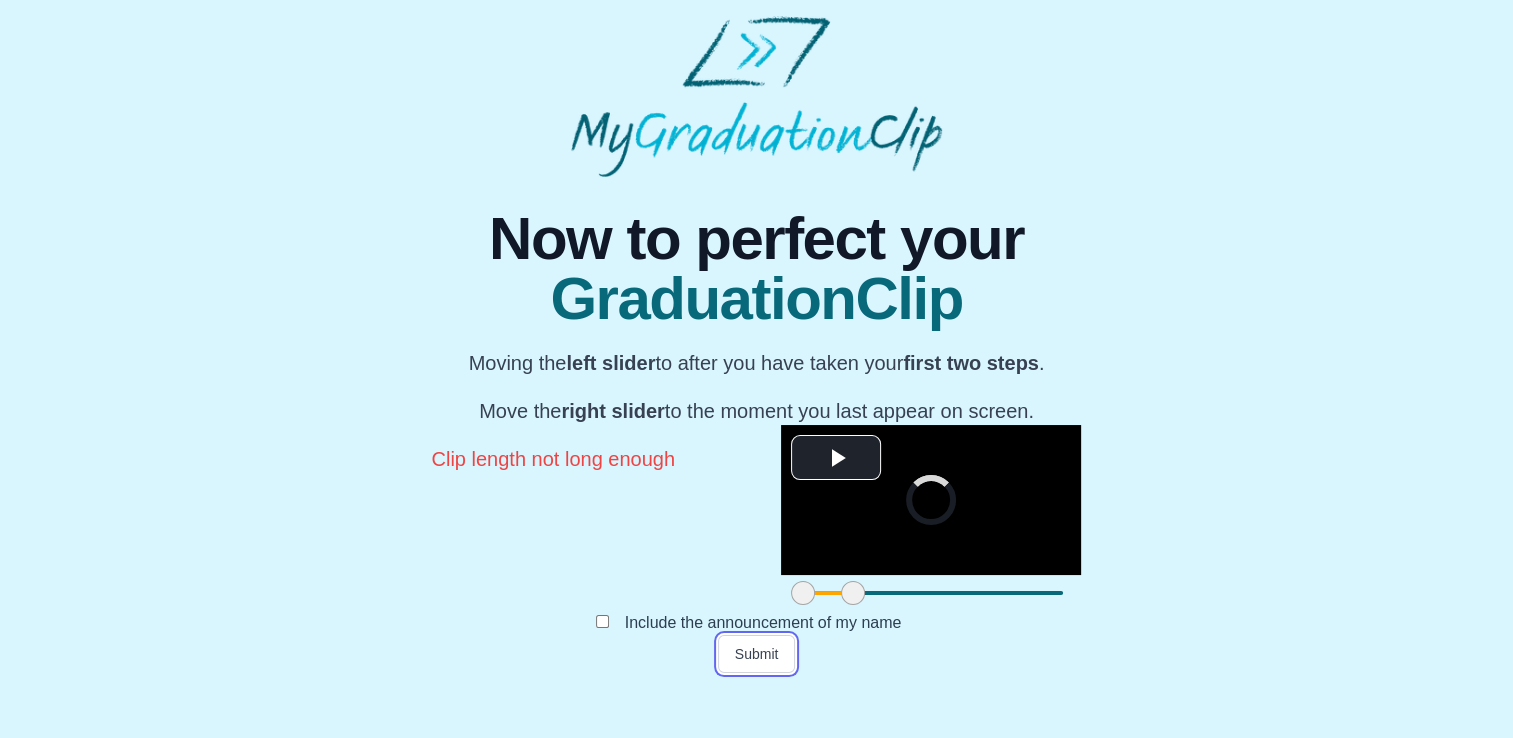 drag, startPoint x: 424, startPoint y: 646, endPoint x: 412, endPoint y: 642, distance: 12.649111 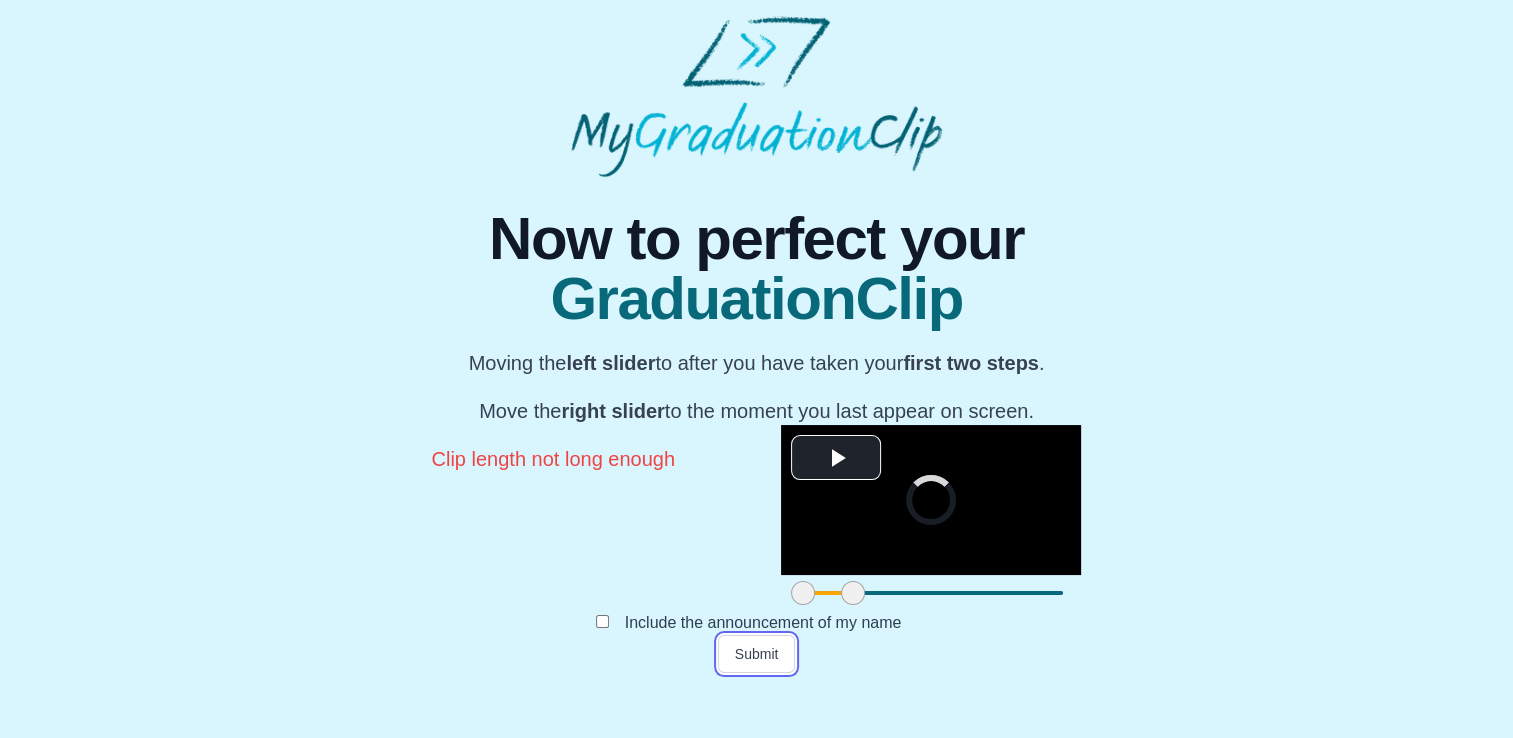 click at bounding box center (803, 593) 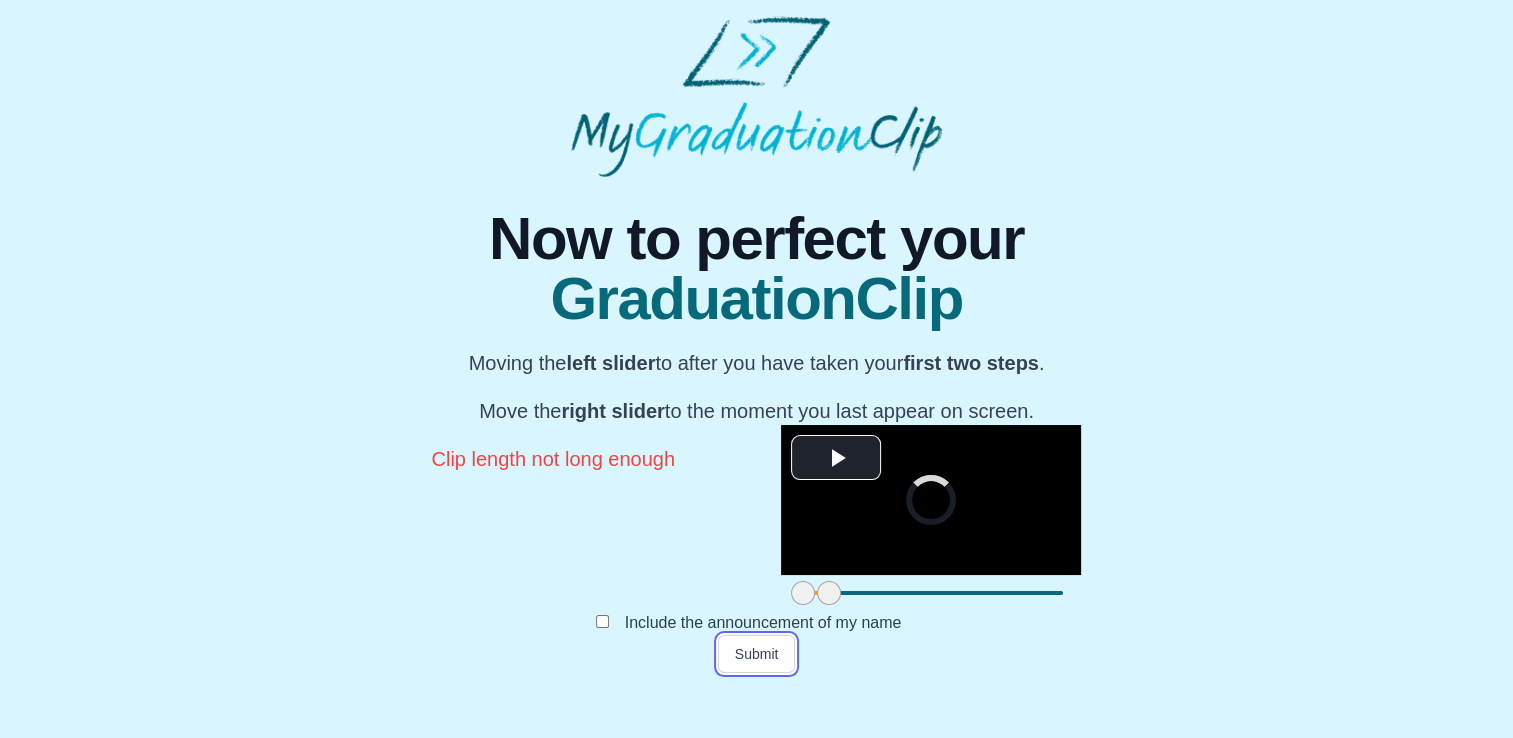 drag, startPoint x: 452, startPoint y: 638, endPoint x: 412, endPoint y: 639, distance: 40.012497 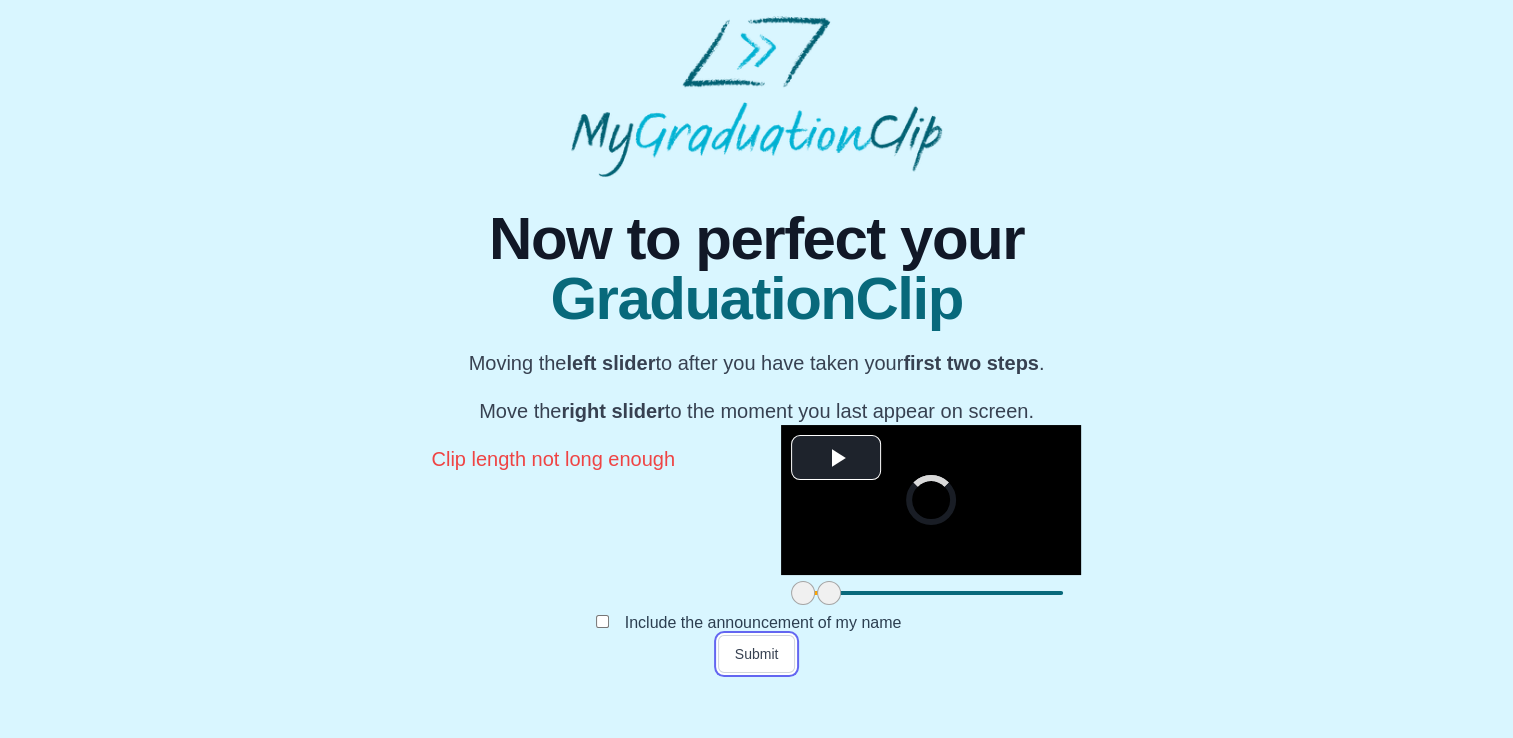 click at bounding box center [829, 593] 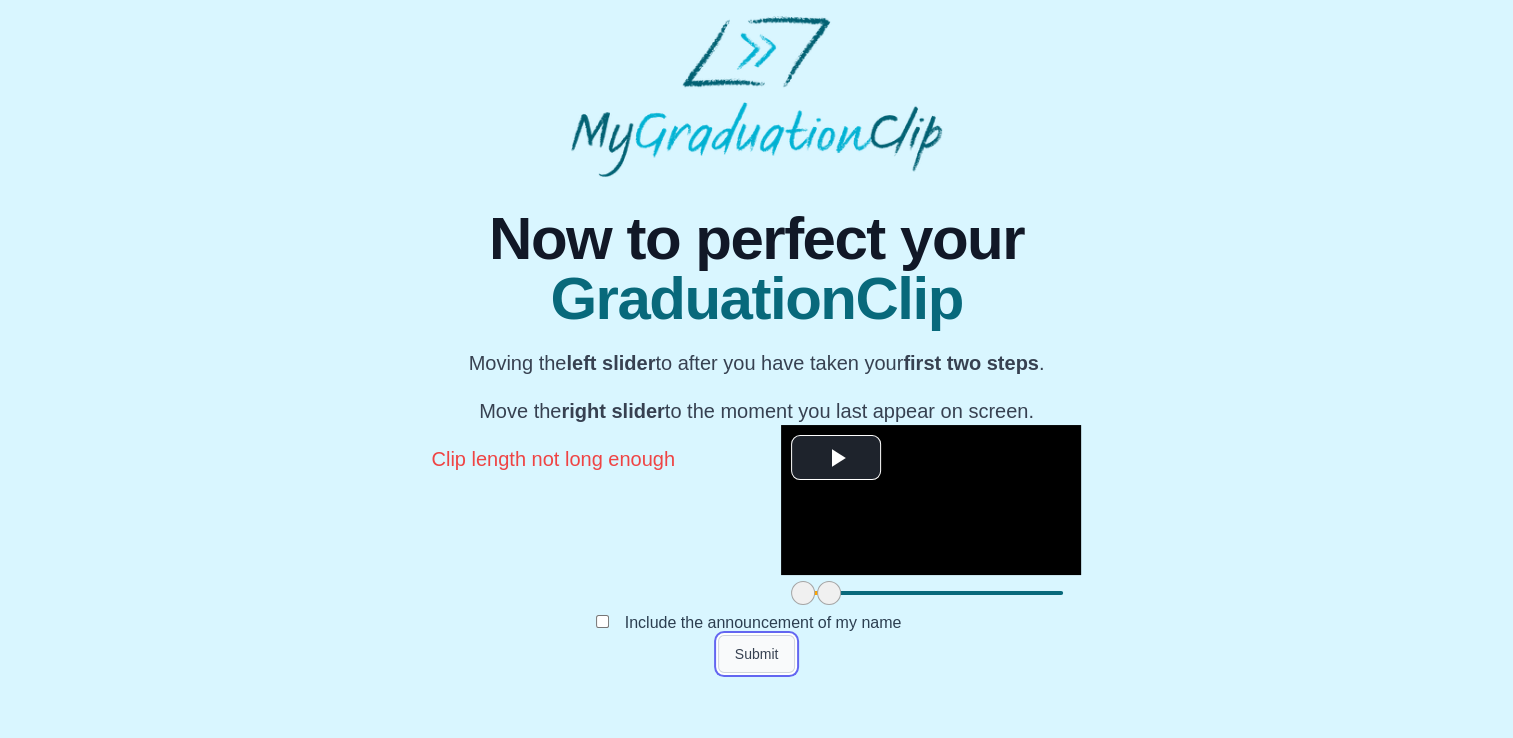 drag, startPoint x: 757, startPoint y: 698, endPoint x: 767, endPoint y: 701, distance: 10.440307 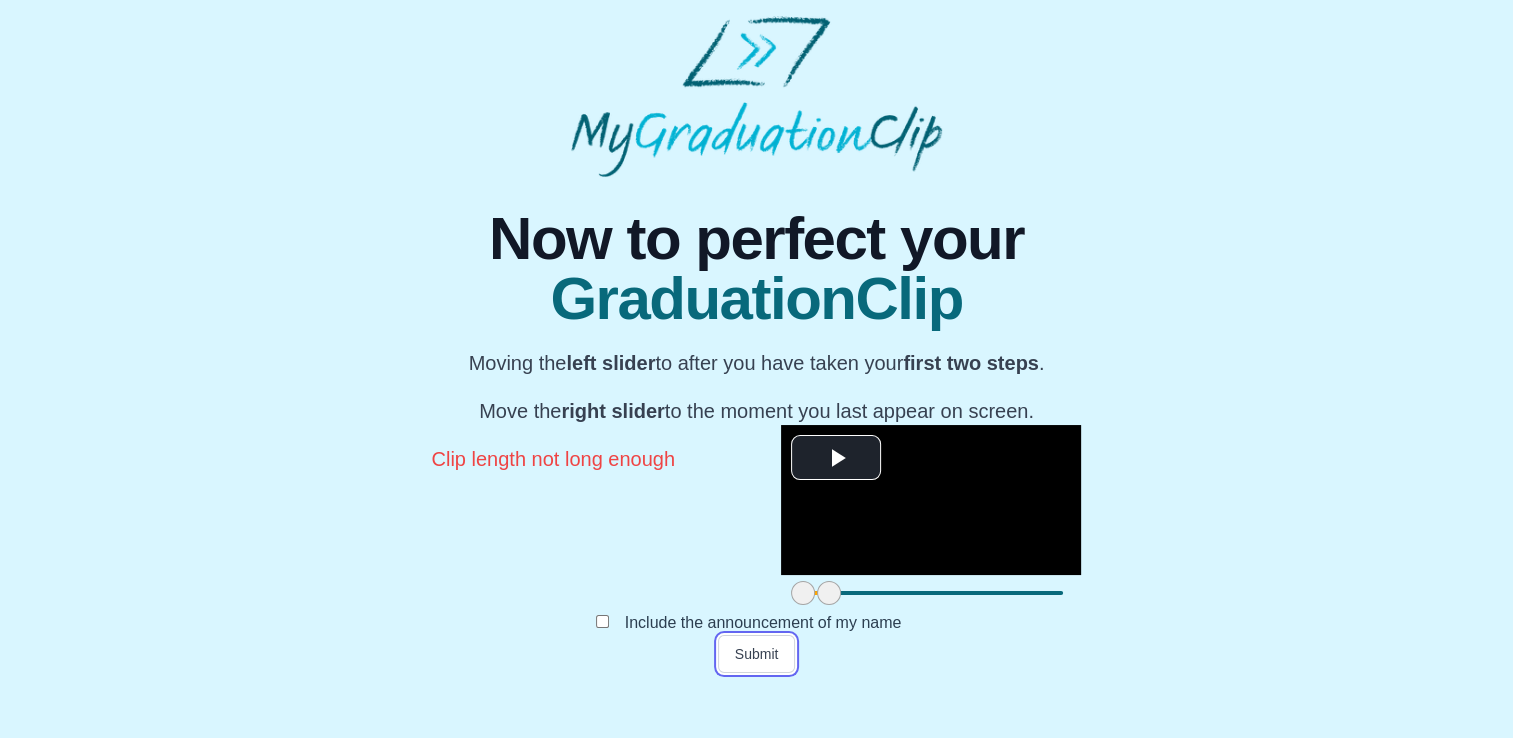 scroll, scrollTop: 274, scrollLeft: 0, axis: vertical 